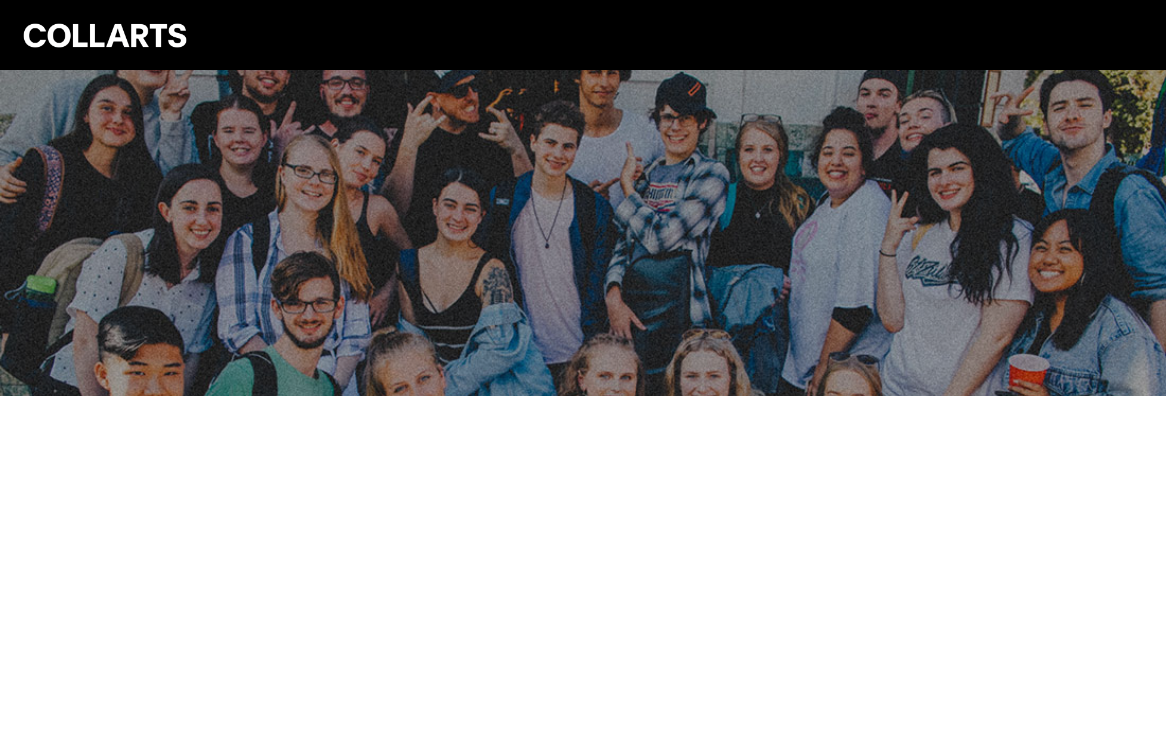 scroll, scrollTop: 0, scrollLeft: 0, axis: both 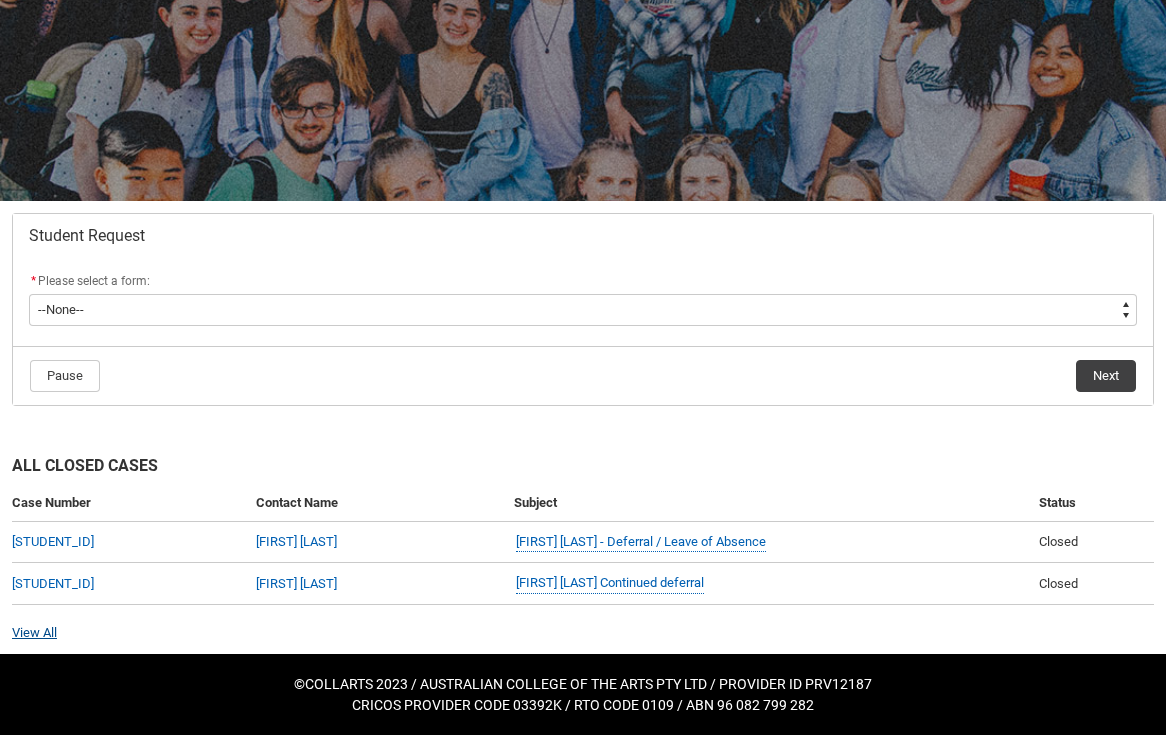 click on "View All" at bounding box center (34, 632) 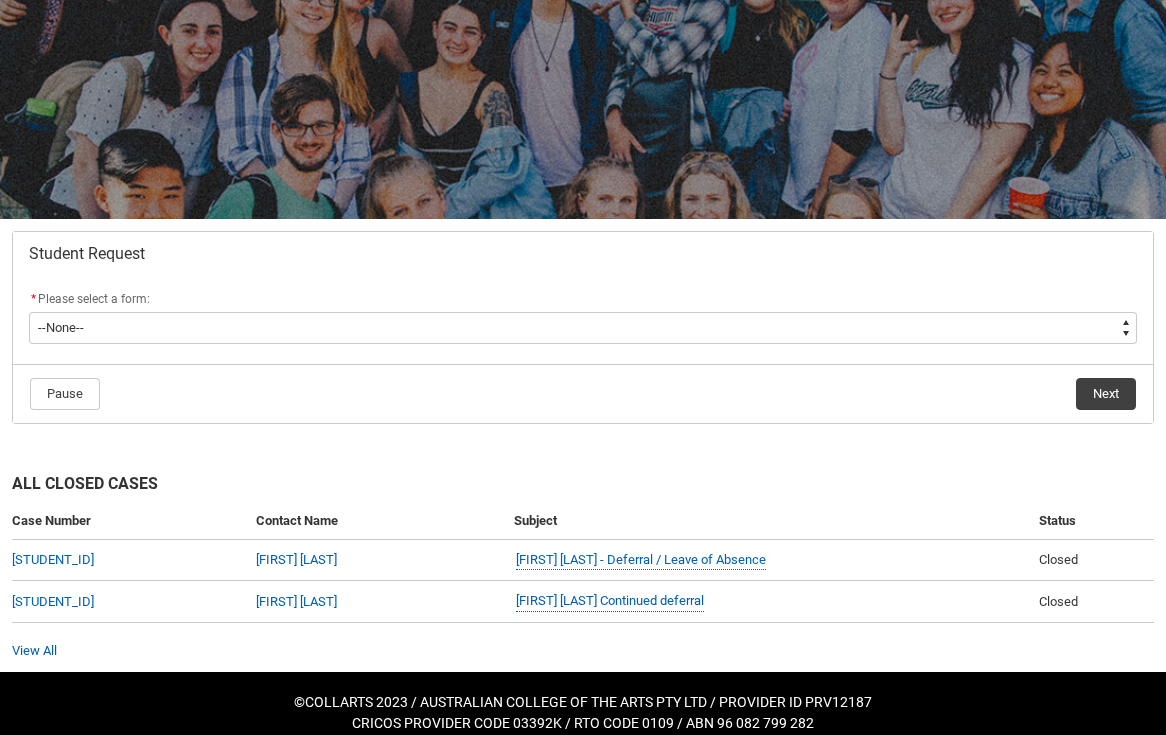 scroll, scrollTop: 199, scrollLeft: 0, axis: vertical 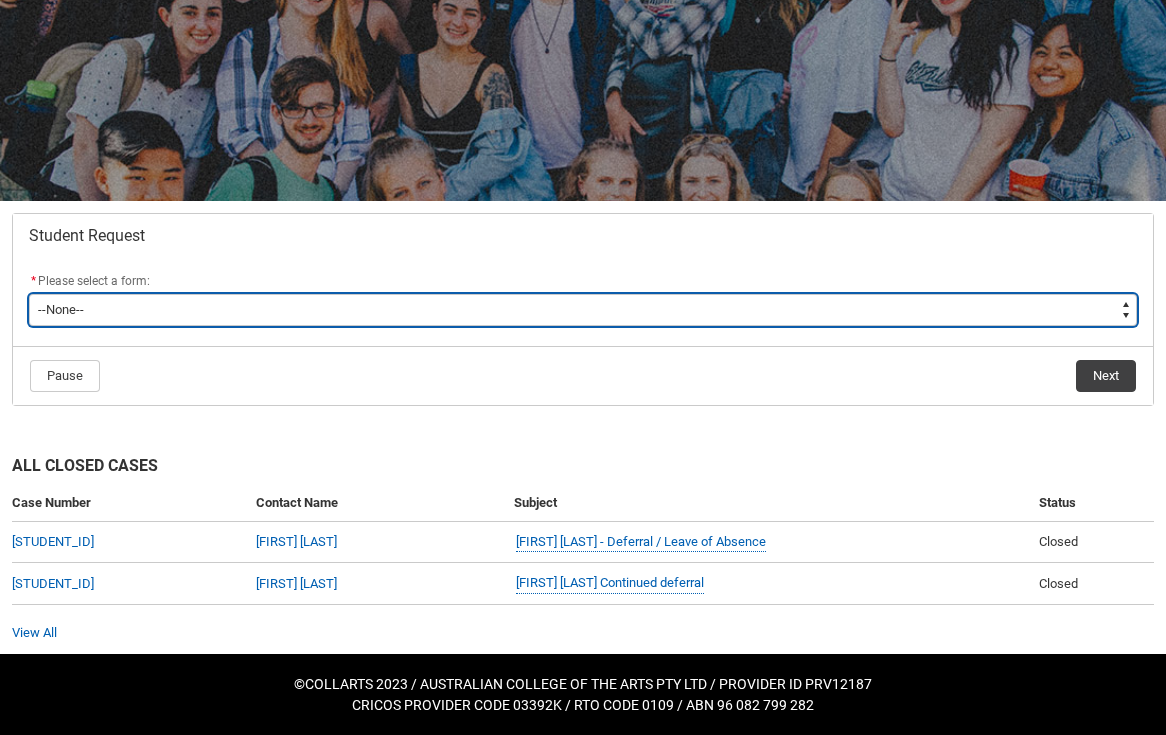 click on "--None-- Academic Transcript Application to Appeal Assignment Extension Change of Legal Name Course Credit / RPL Course Transfer Deferral / Leave of Absence Enrolment Variation Financial Hardship Program General Enquiry Grievance Reasonable Adjustment Return to Study Application Special Consideration Tuition Fee Refund Withdraw & Cancel Enrolment Information Release" at bounding box center [583, 310] 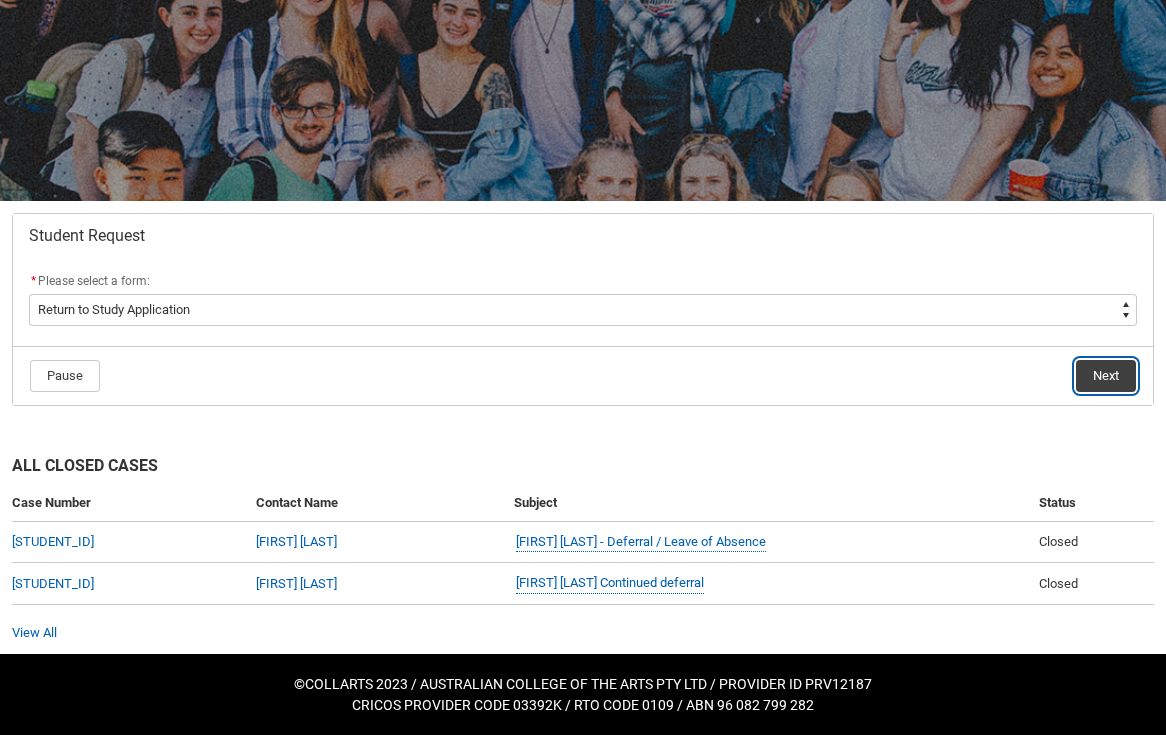 click on "Next" 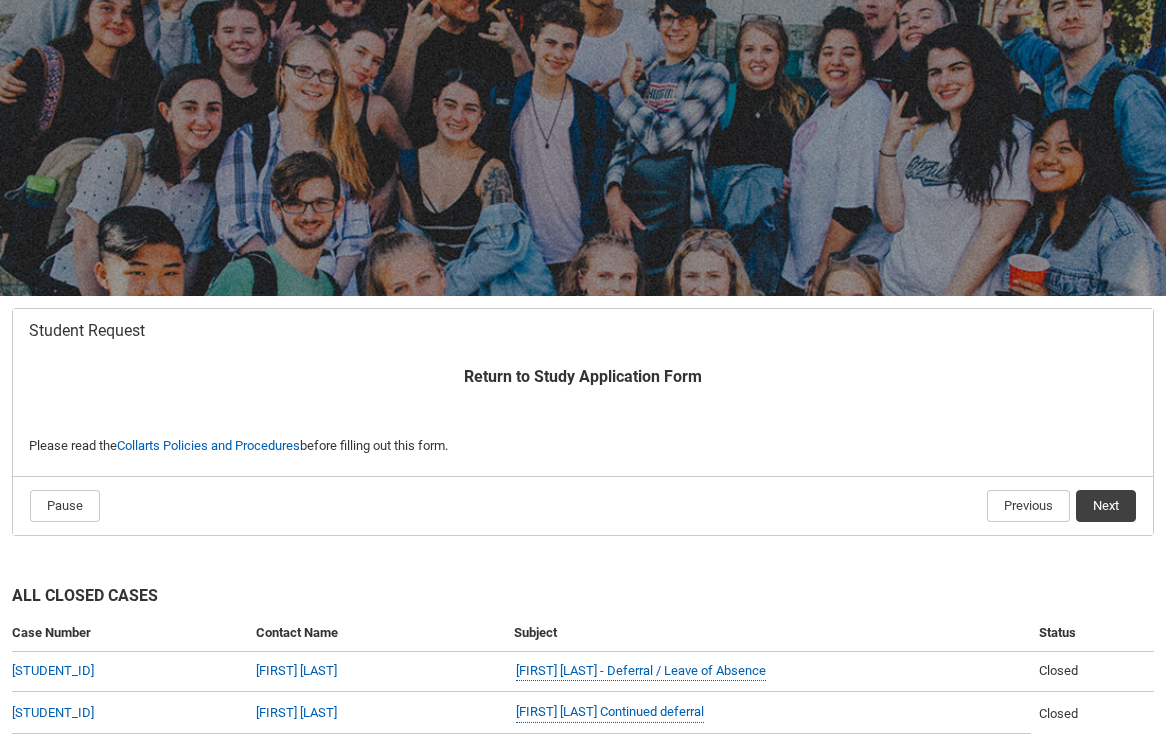 scroll, scrollTop: 213, scrollLeft: 0, axis: vertical 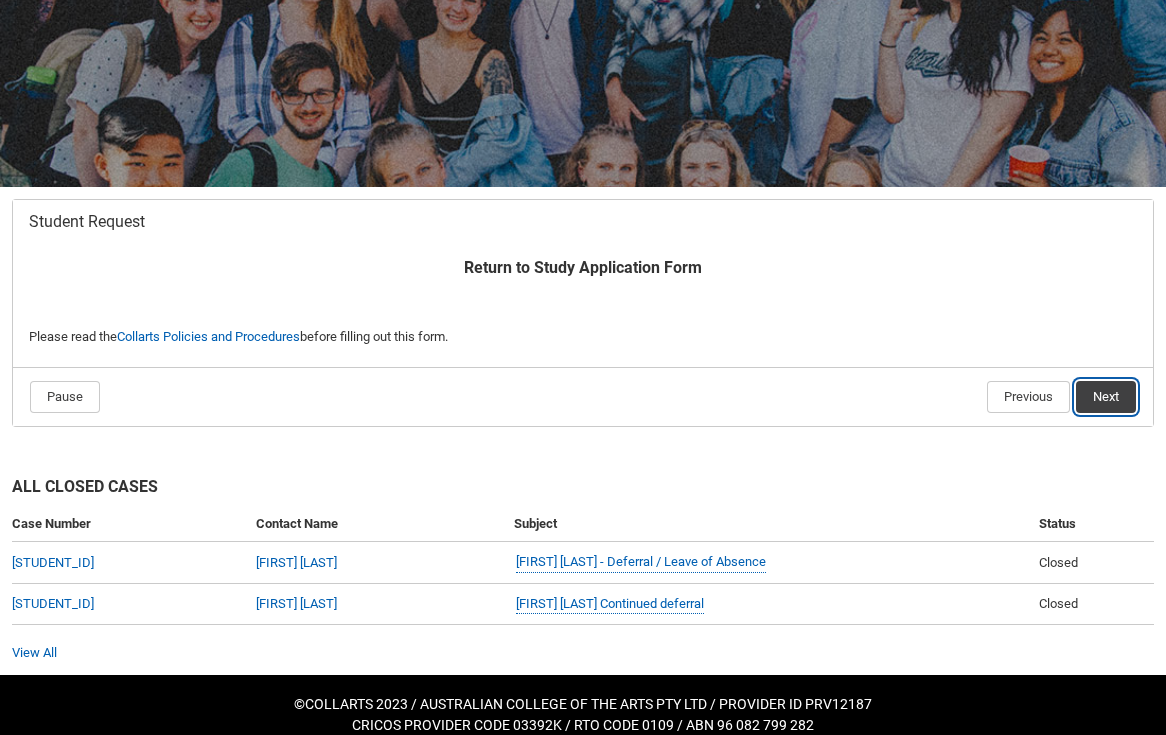 click on "Next" 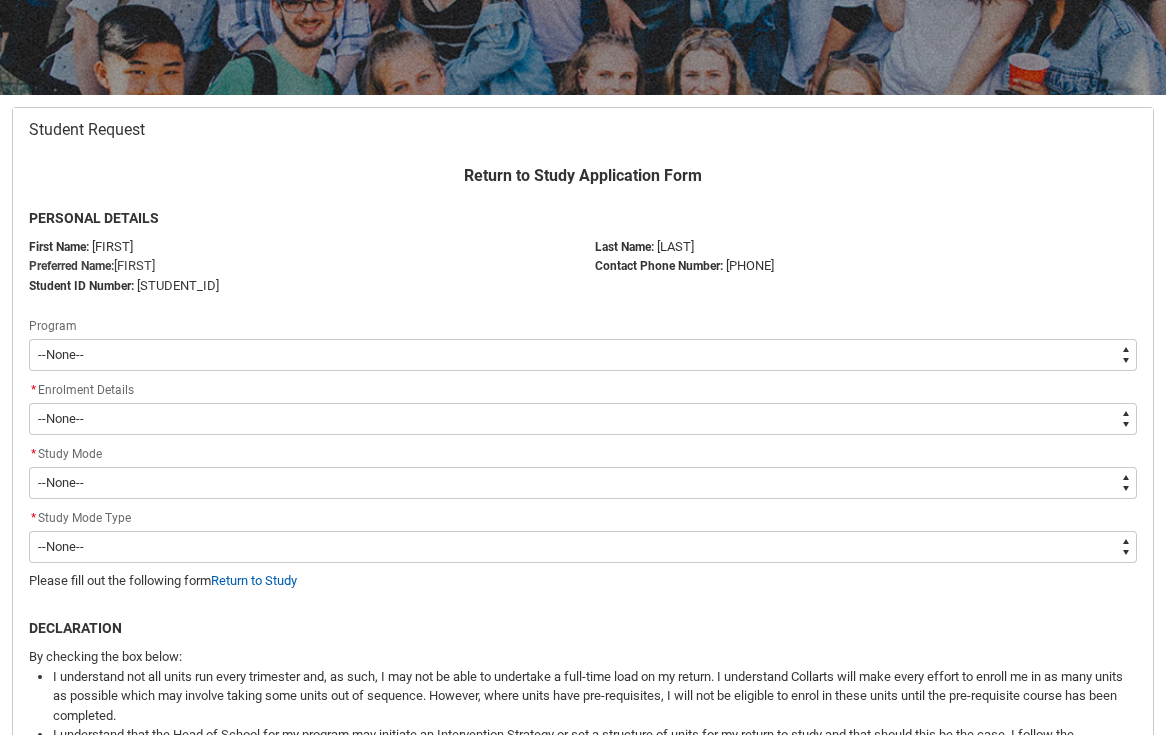 scroll, scrollTop: 328, scrollLeft: 0, axis: vertical 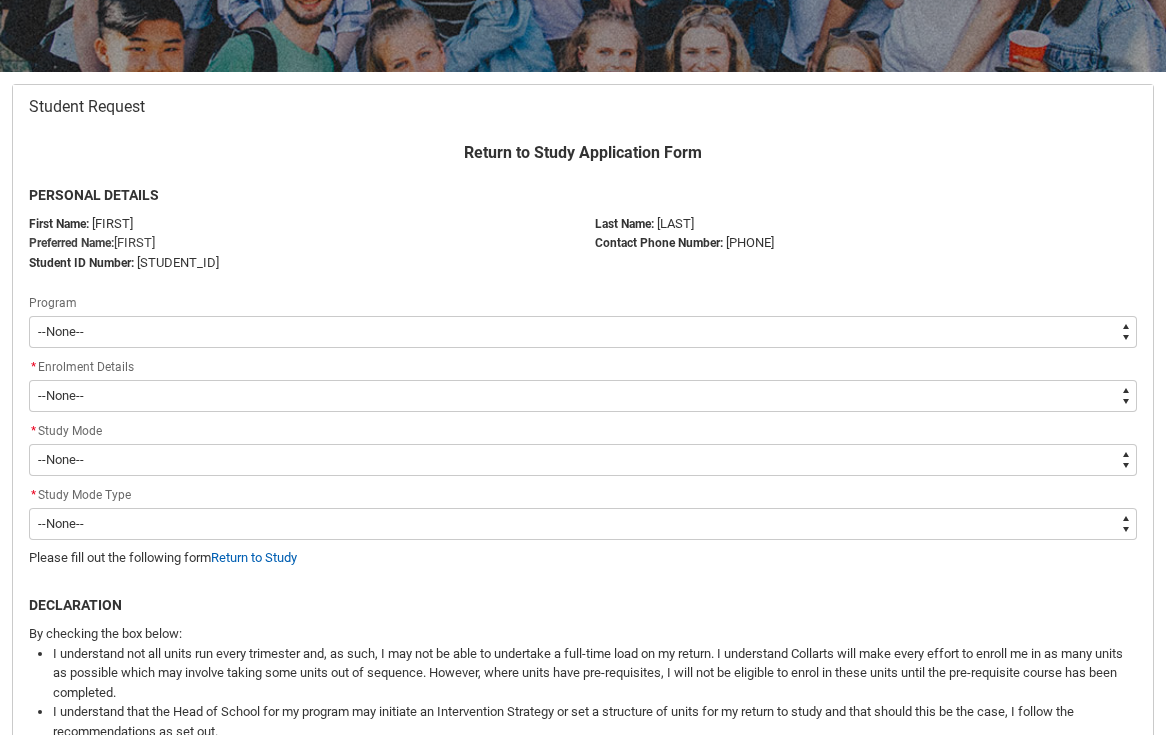 click on "--None-- Diploma of Event Management" at bounding box center [583, 332] 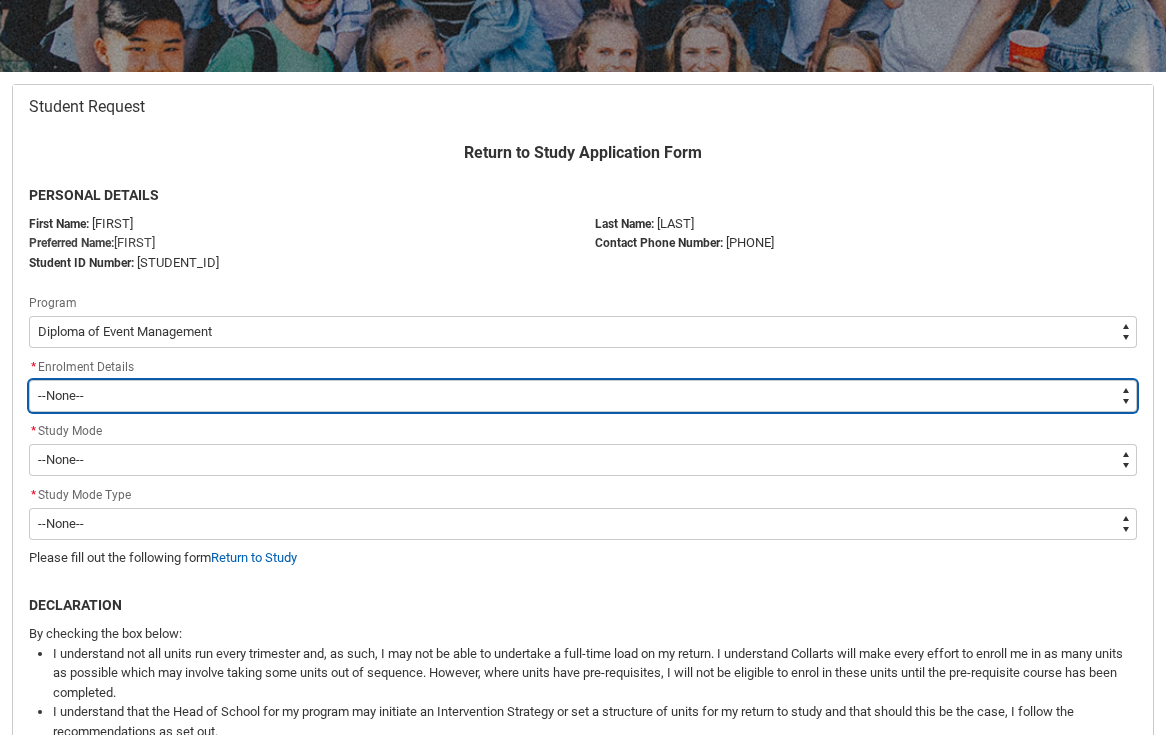 click on "--None-- Domestic Student (FEE-HELP) Domestic Student (UPFRONT PAYMENT) International Student" at bounding box center [583, 396] 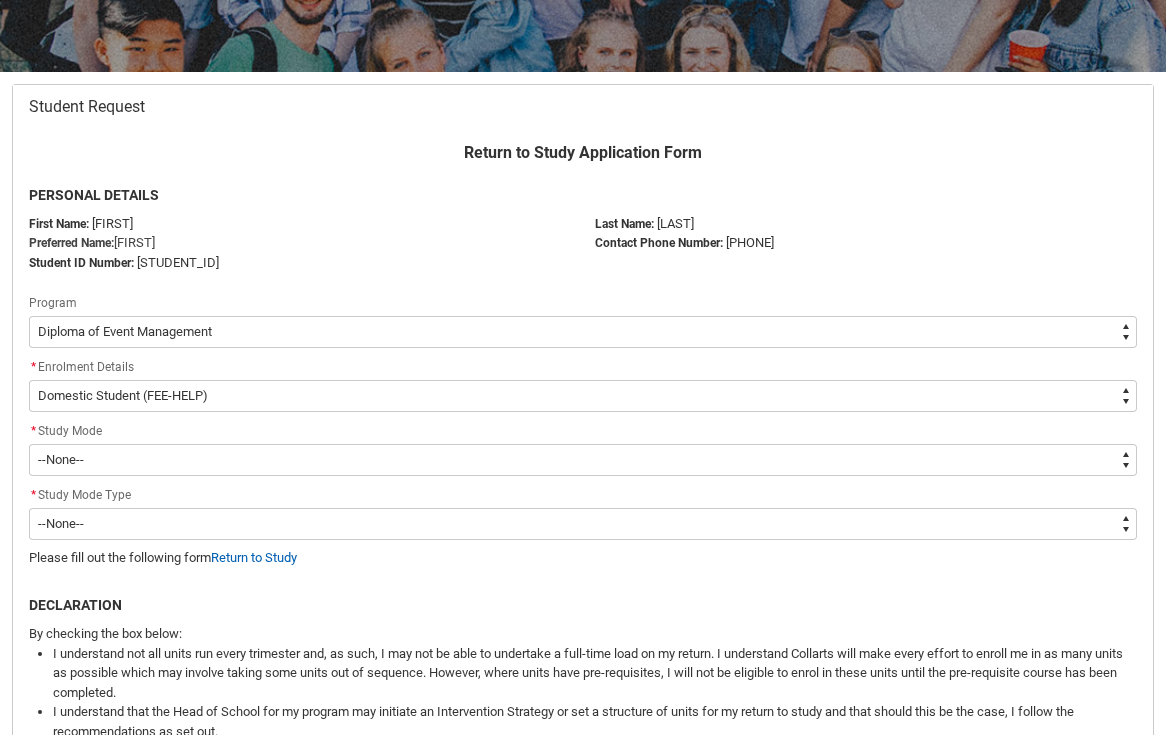 click on "* Study Mode" 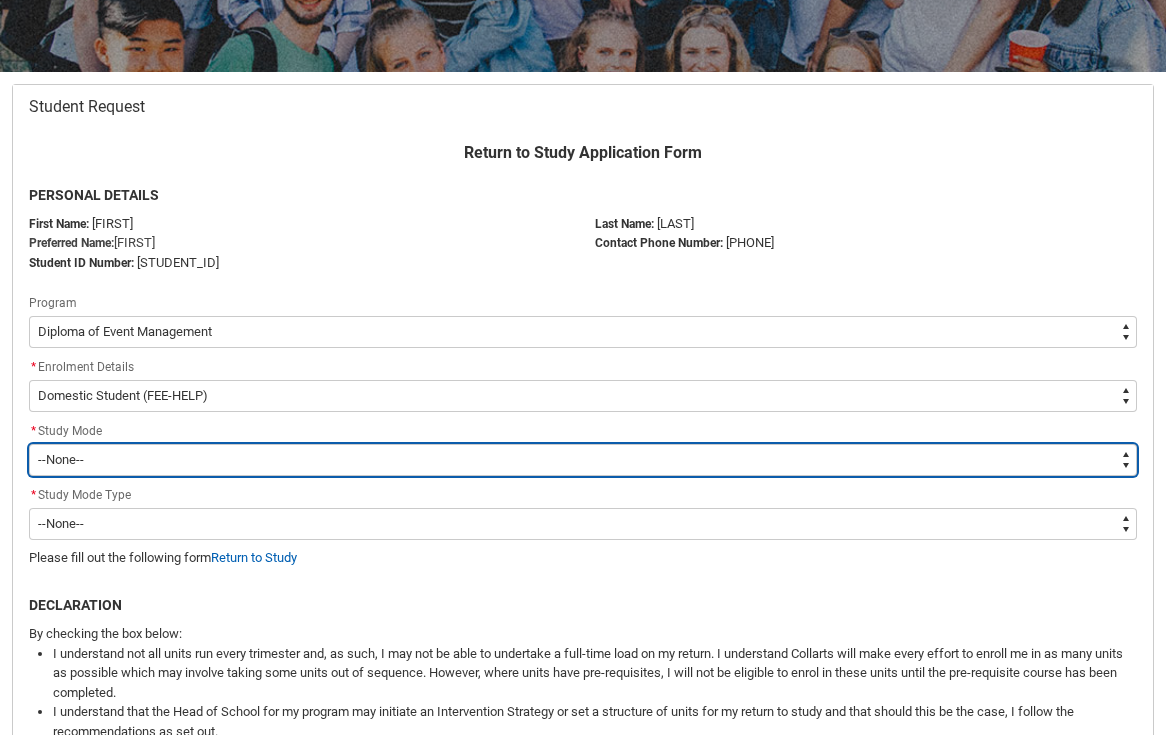 click on "--None-- Full-Time Part-Time" at bounding box center (583, 460) 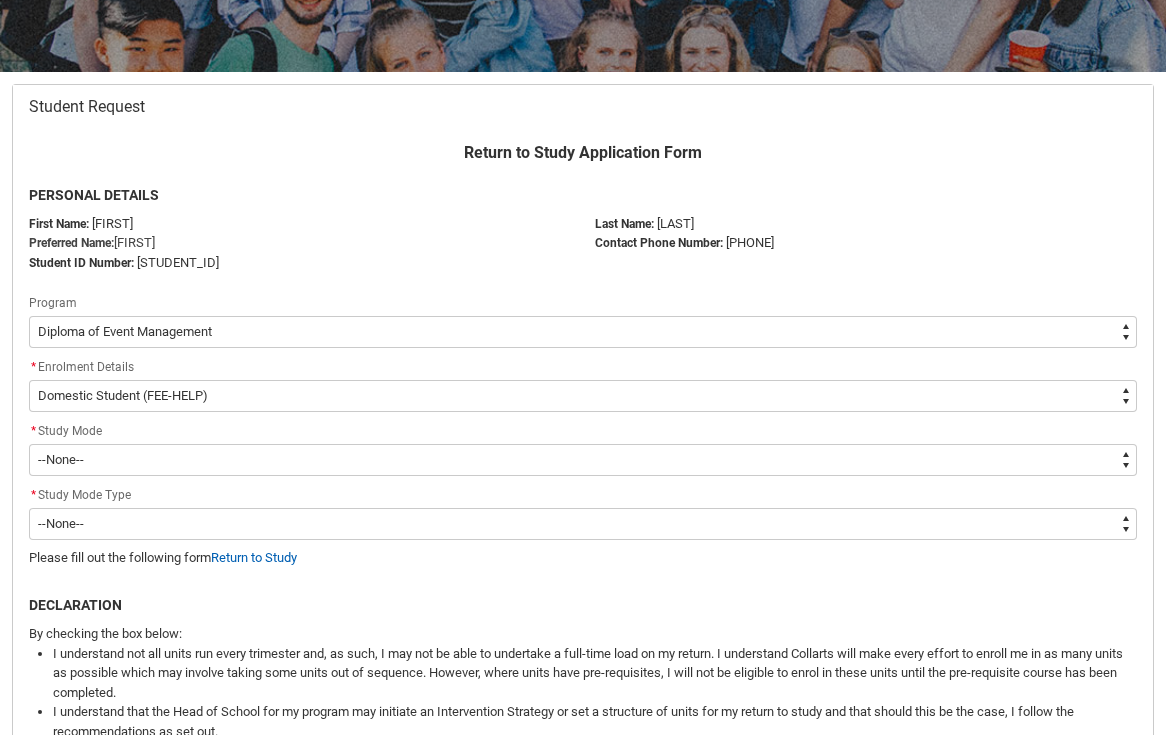 click on "* Study Mode" 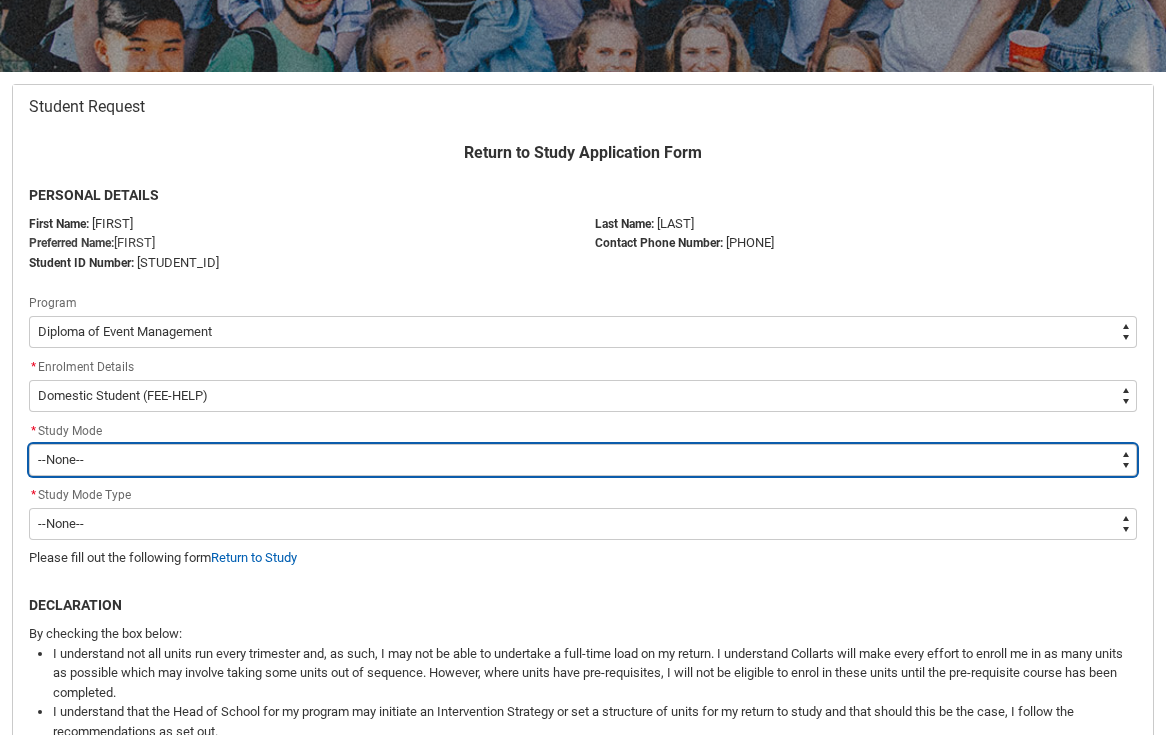 click on "--None-- Full-Time Part-Time" at bounding box center [583, 460] 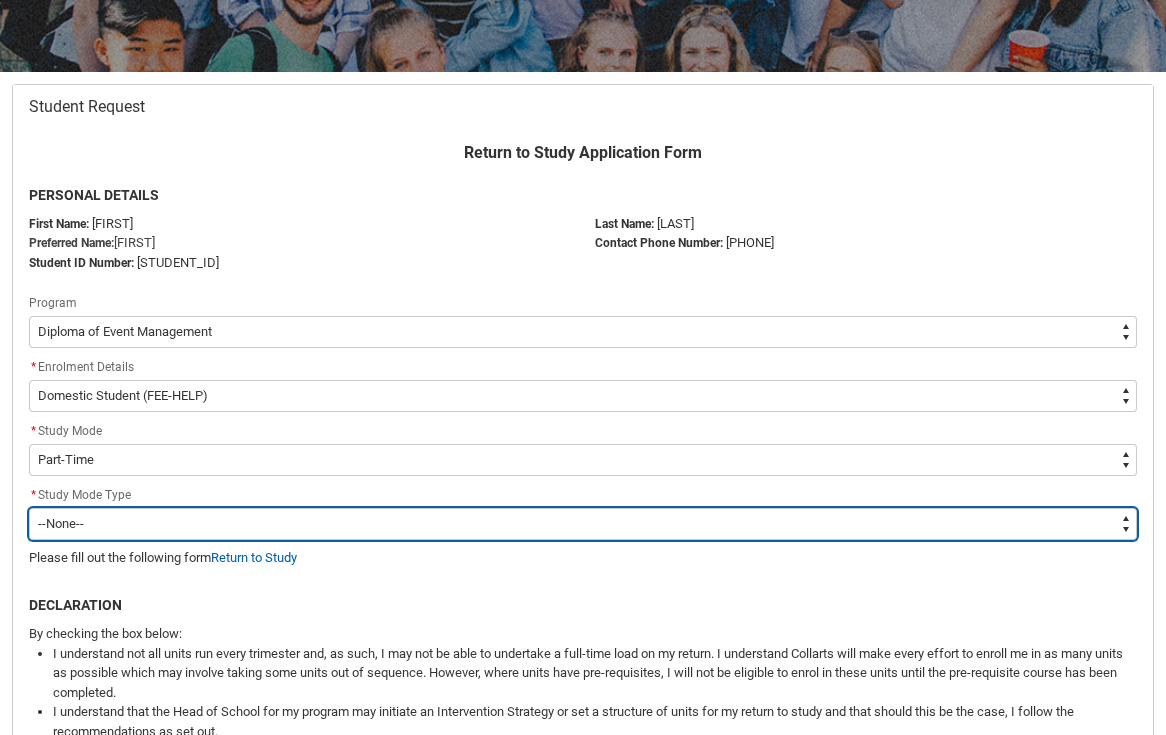 click on "--None-- Online Blended On-Campus" at bounding box center [583, 524] 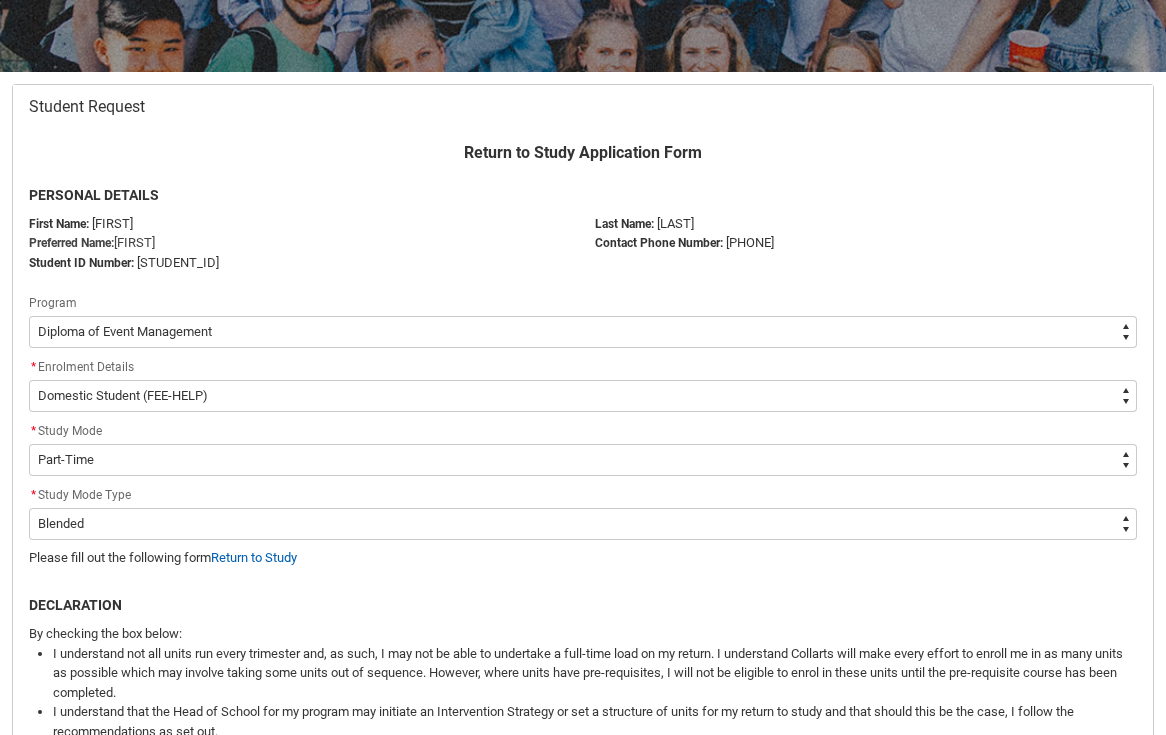 click on "Please fill out the following form  Return to Study" 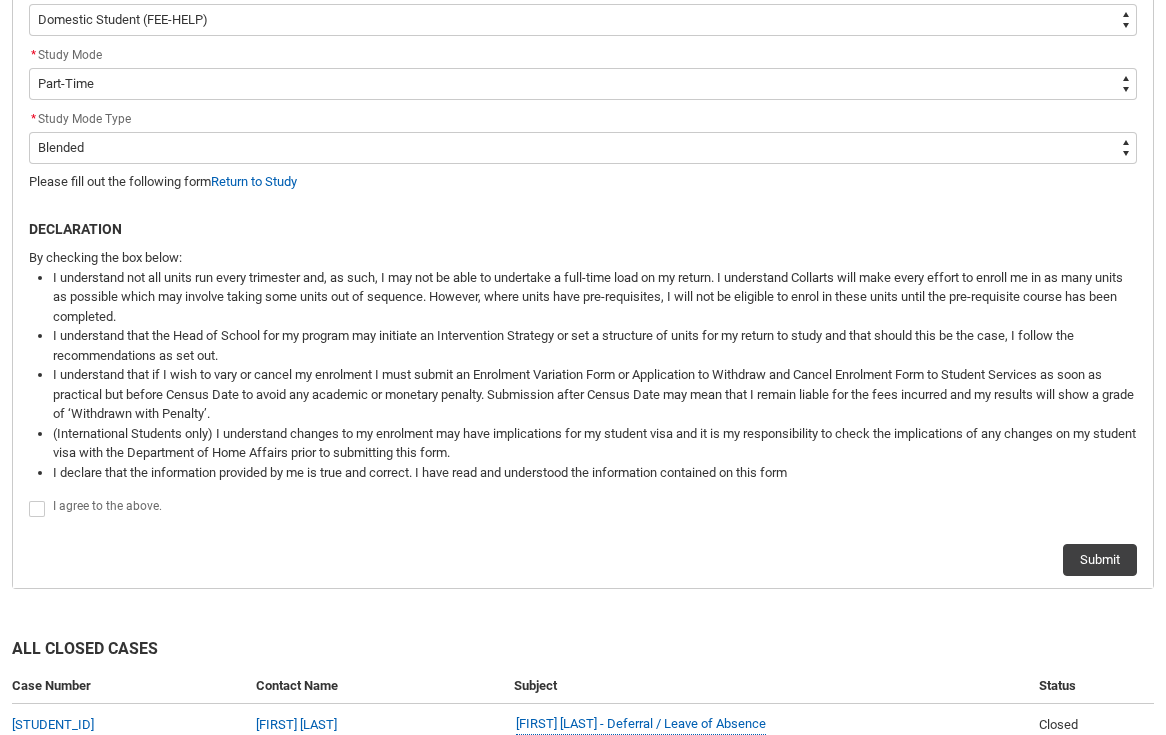 scroll, scrollTop: 709, scrollLeft: 0, axis: vertical 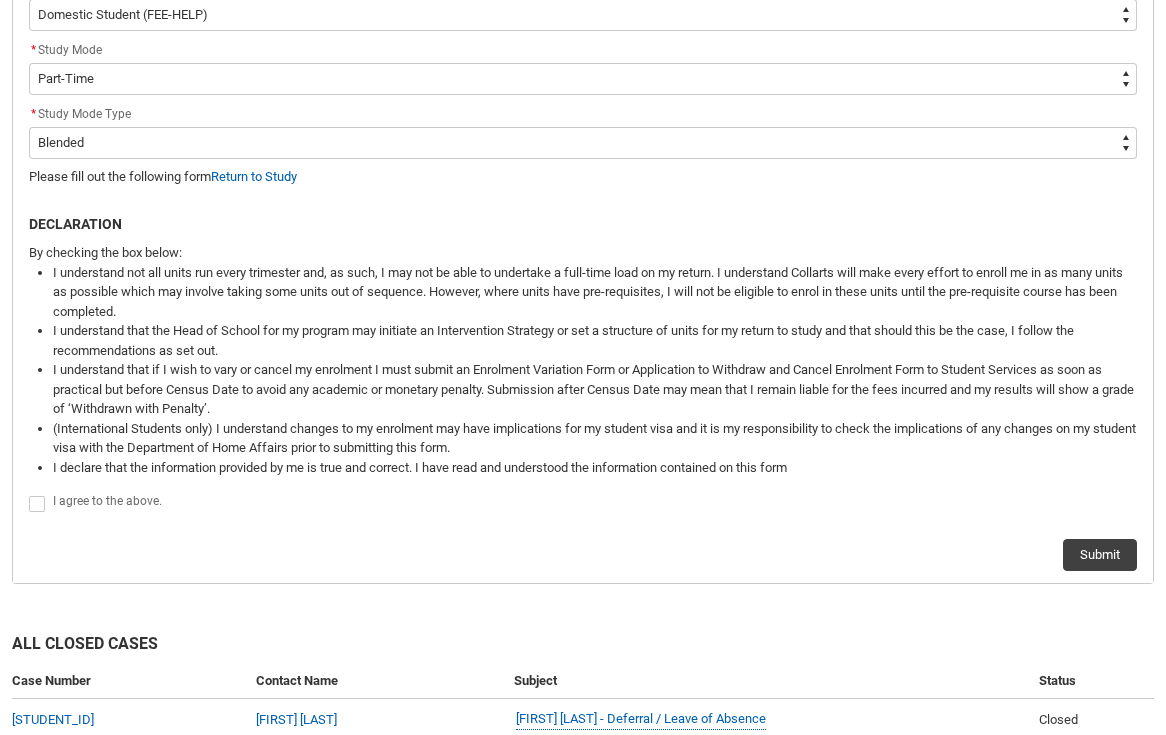 click 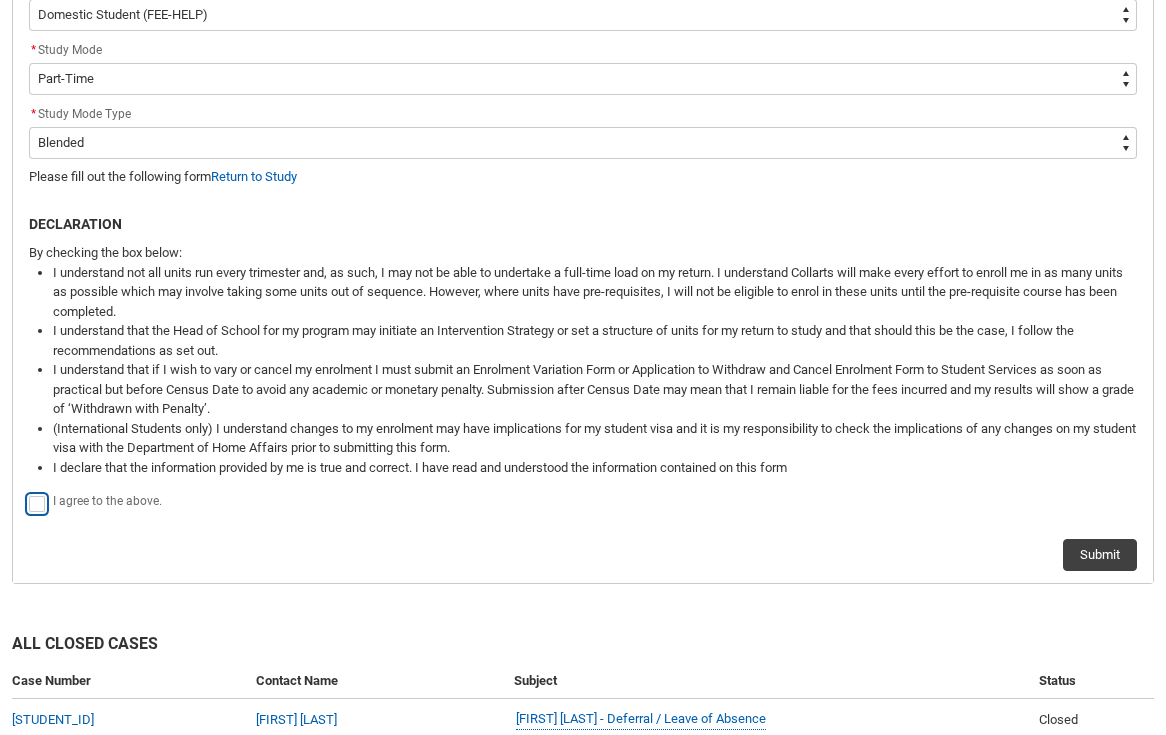type on "true" 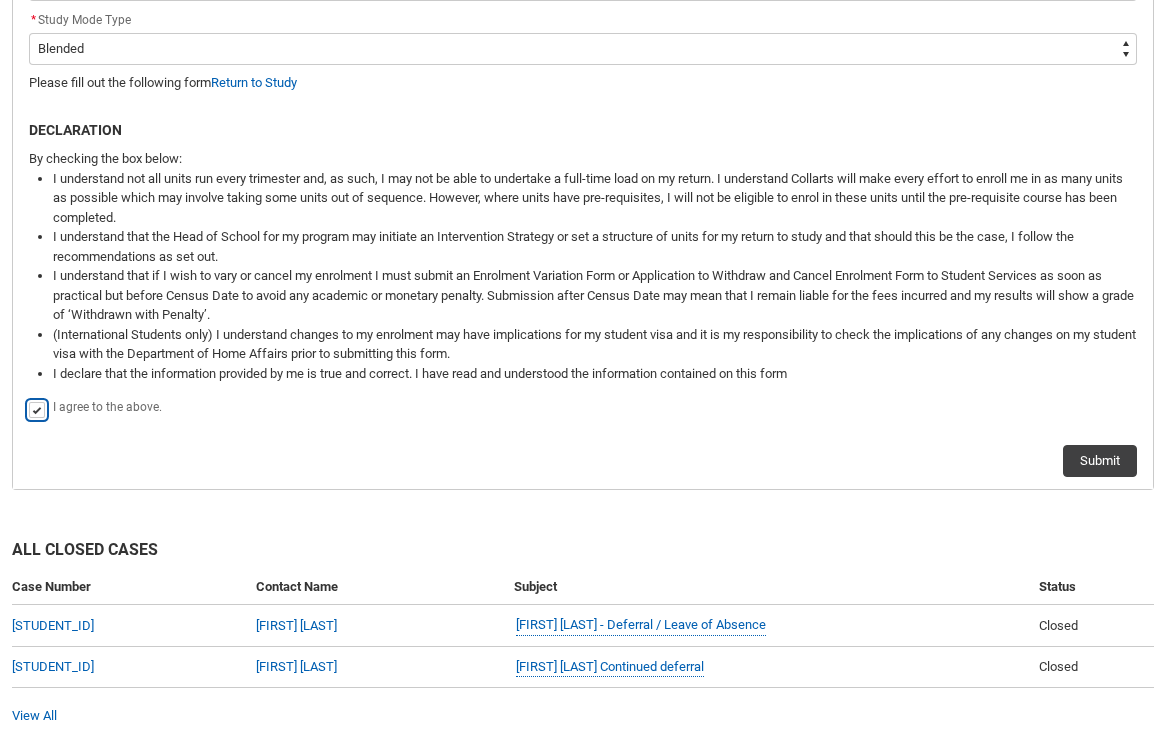 scroll, scrollTop: 886, scrollLeft: 0, axis: vertical 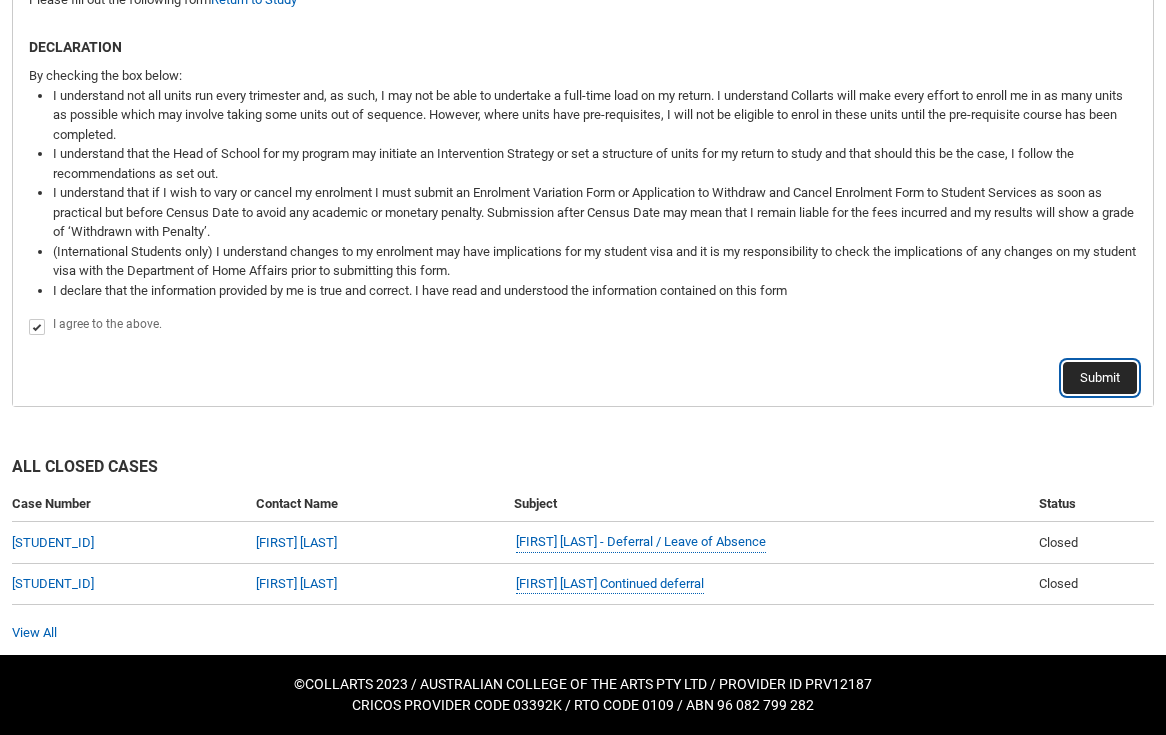 click on "Submit" 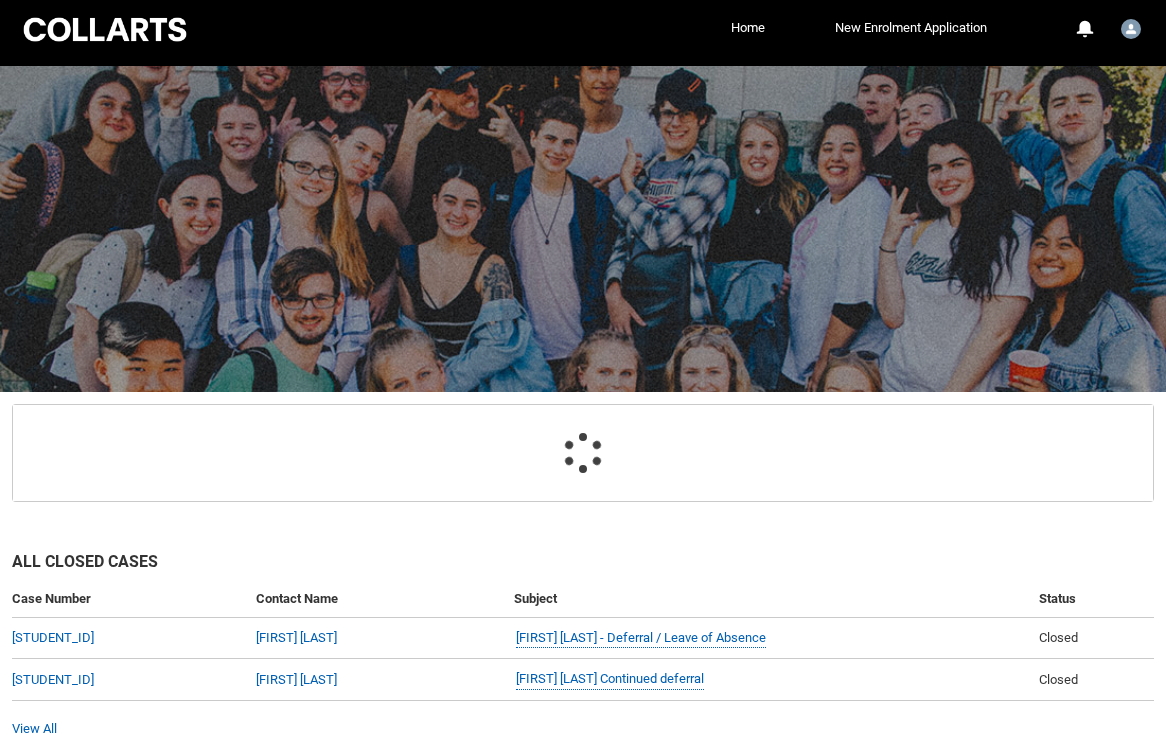scroll, scrollTop: 162, scrollLeft: 0, axis: vertical 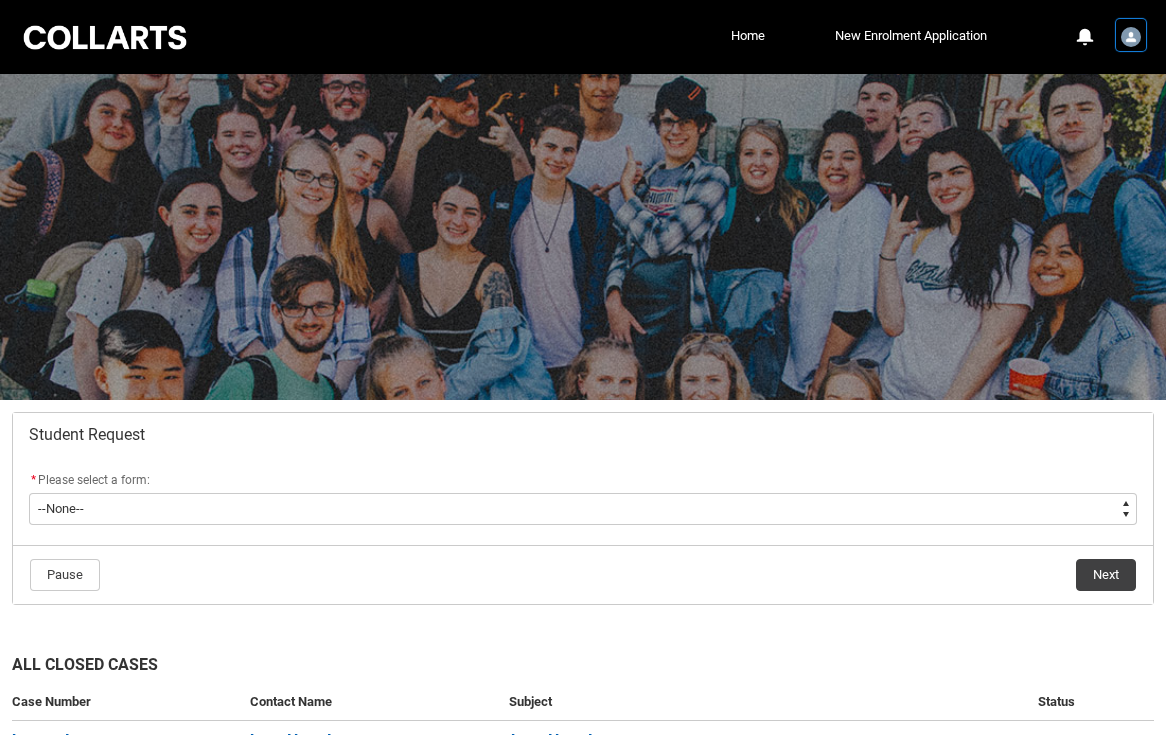 click at bounding box center [1131, 35] 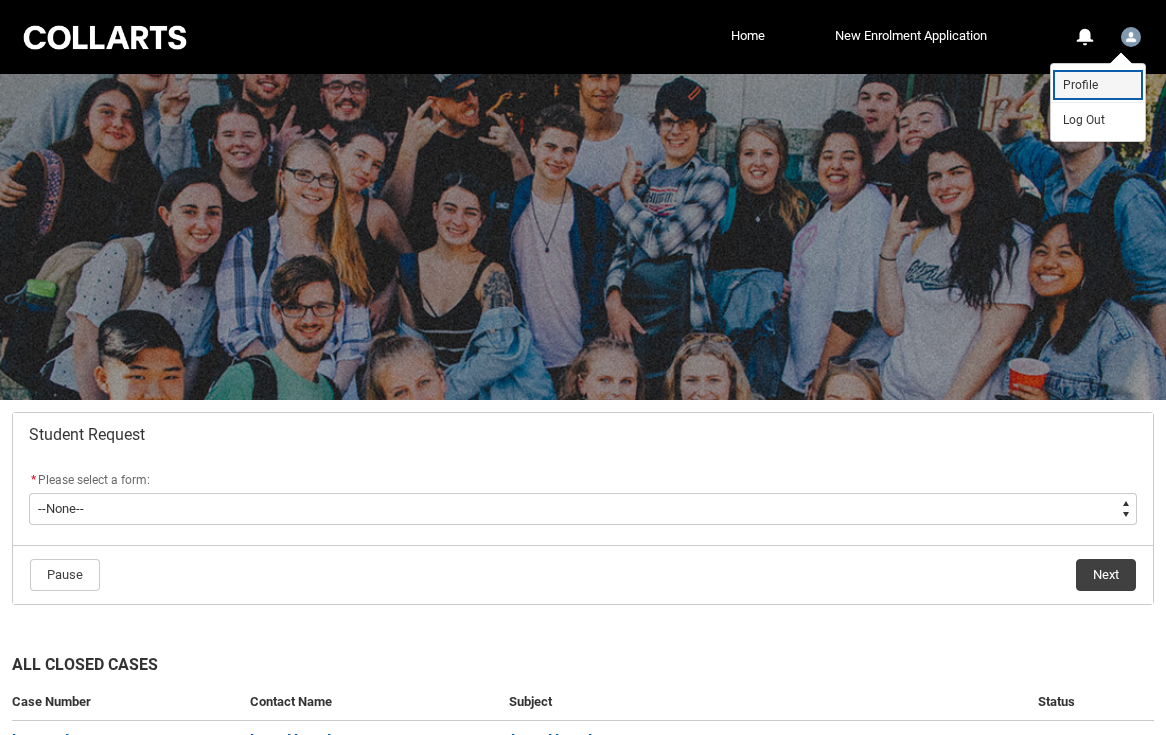 click on "Profile" at bounding box center (1098, 85) 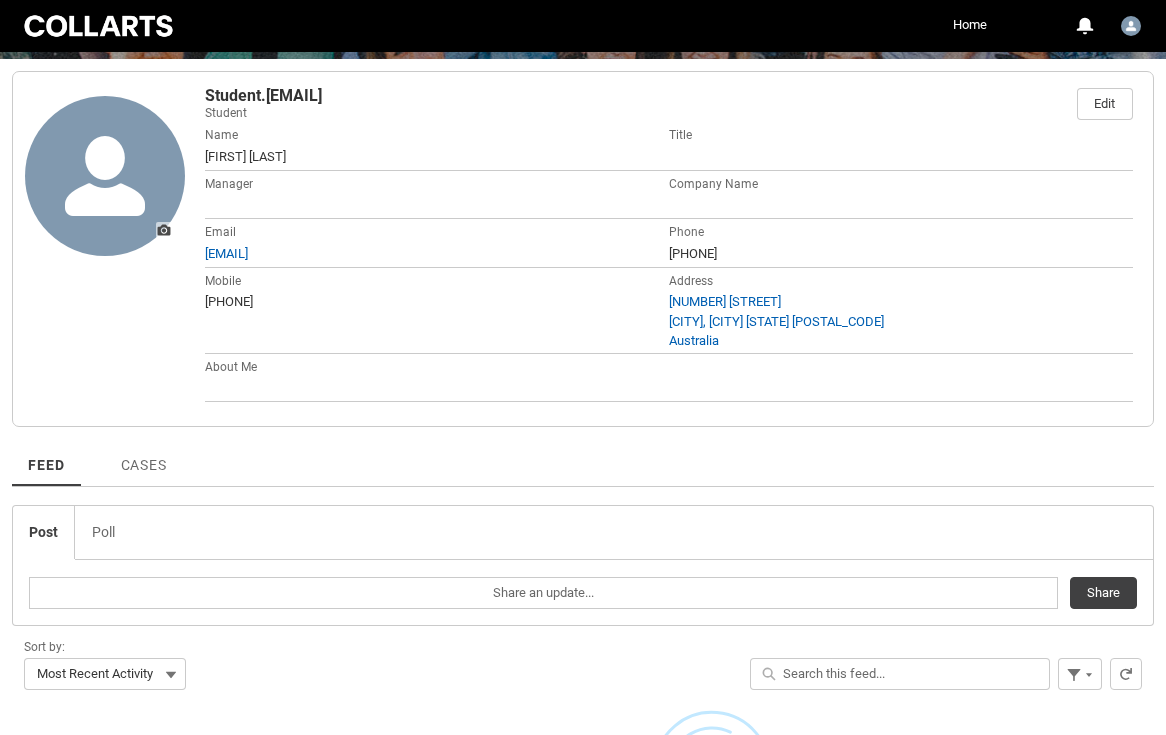 scroll, scrollTop: 316, scrollLeft: 0, axis: vertical 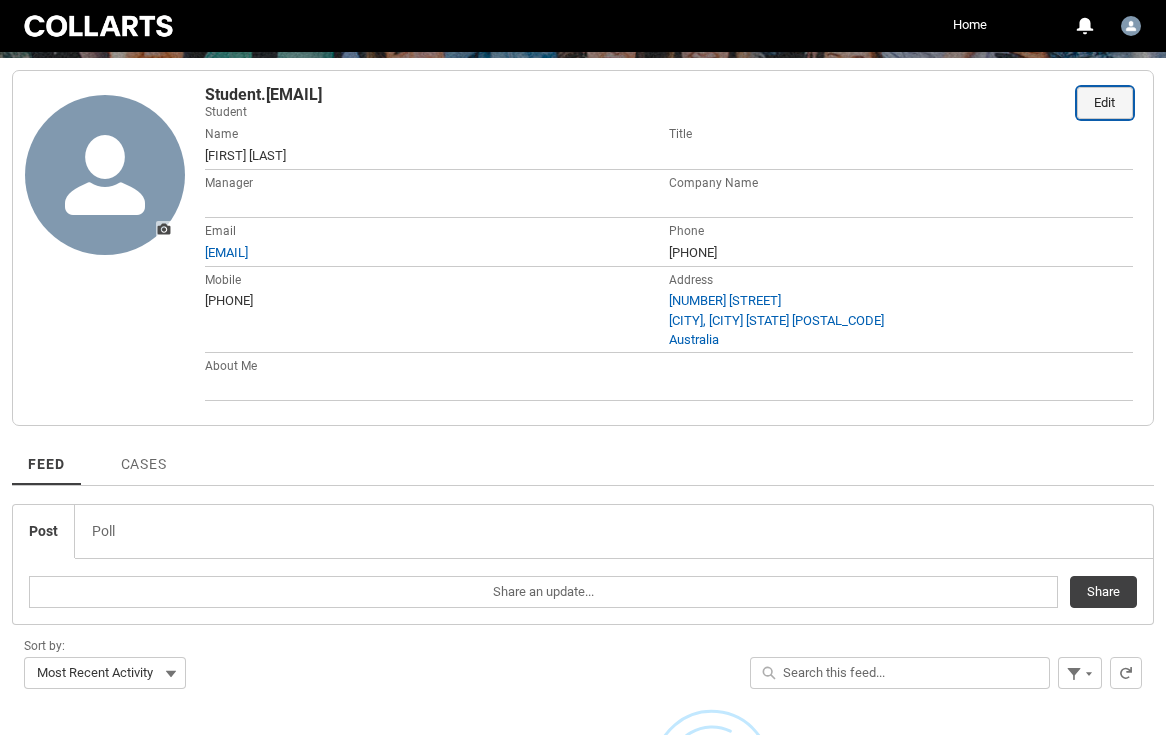 click on "Edit" at bounding box center (1104, 103) 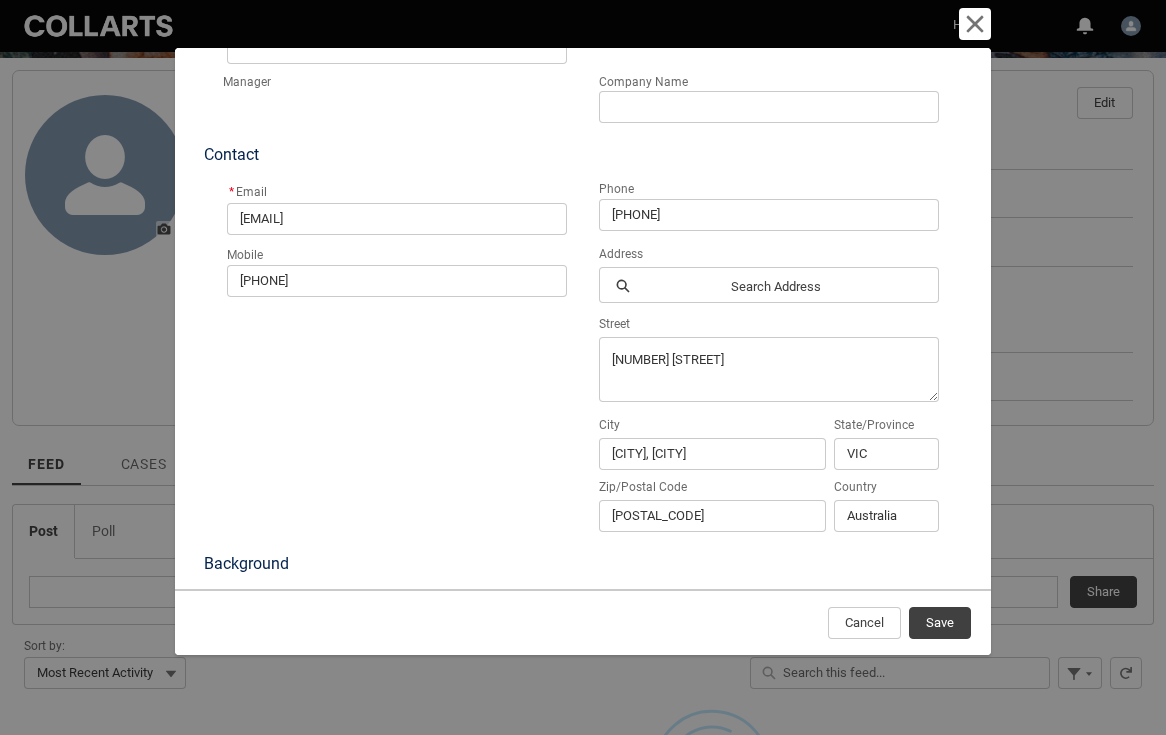 scroll, scrollTop: 508, scrollLeft: 0, axis: vertical 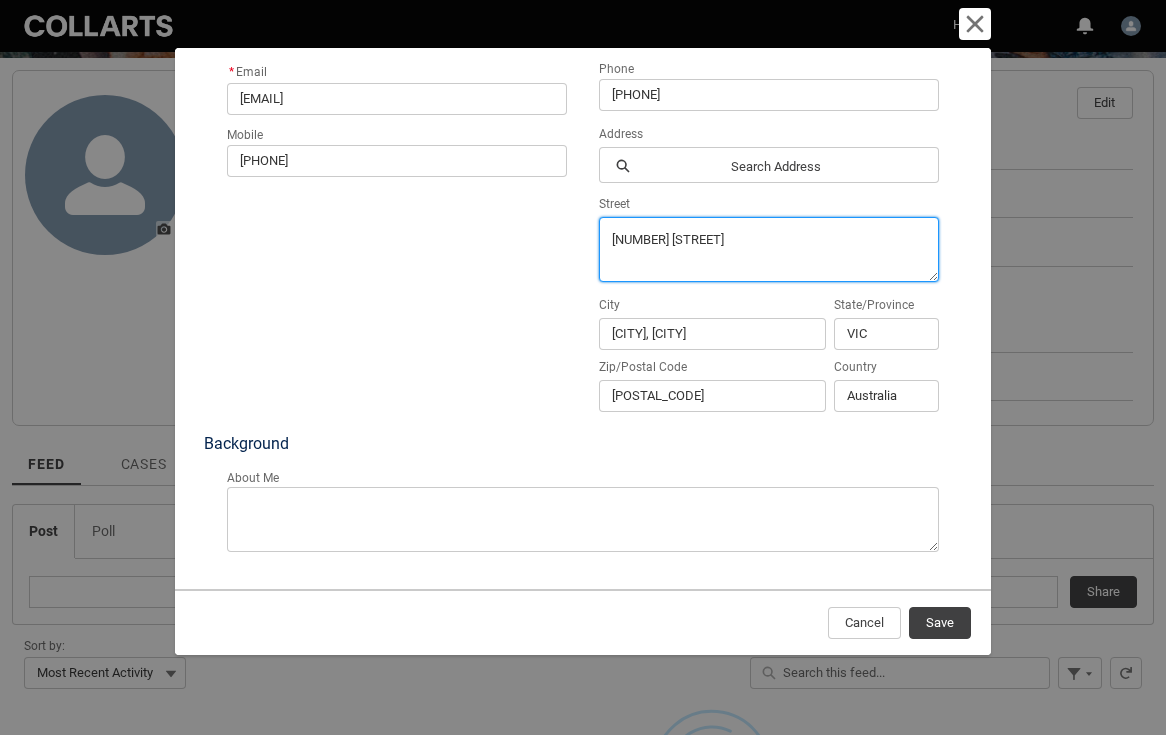 click on "5/2 Rankins Road" at bounding box center [769, 249] 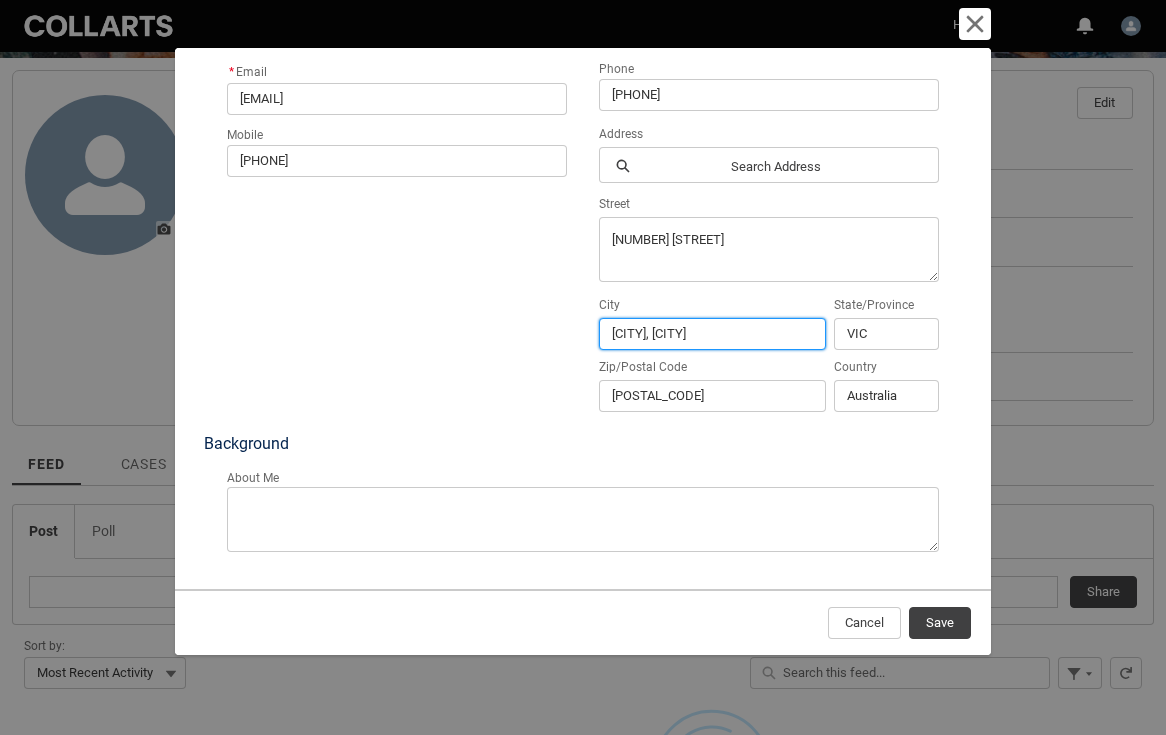 click on "Melbourne, Kensington" at bounding box center [712, 334] 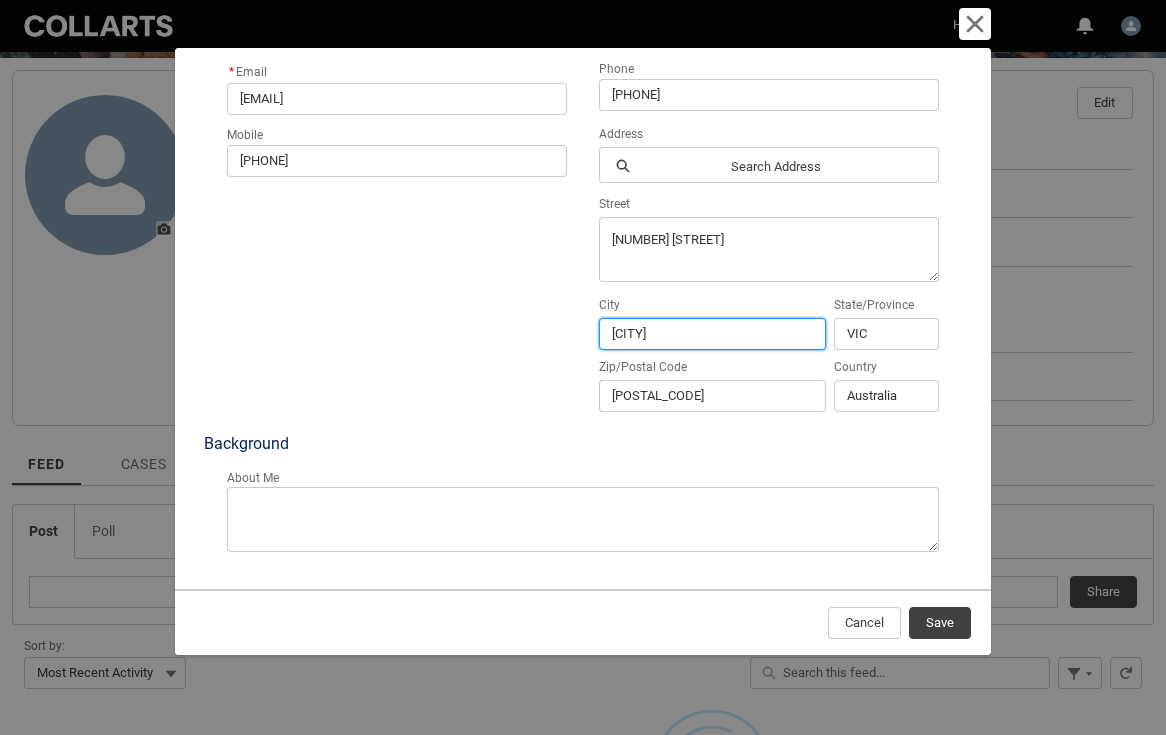 type on "Seddon" 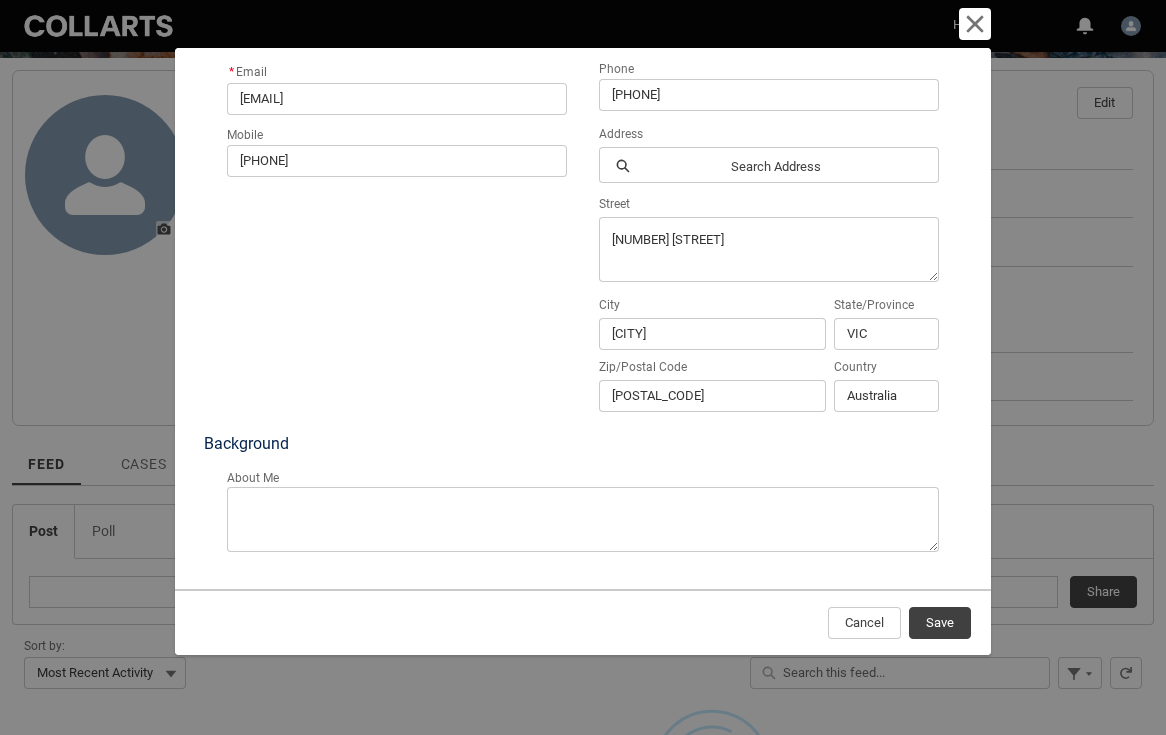 click on "About Me" at bounding box center [583, 513] 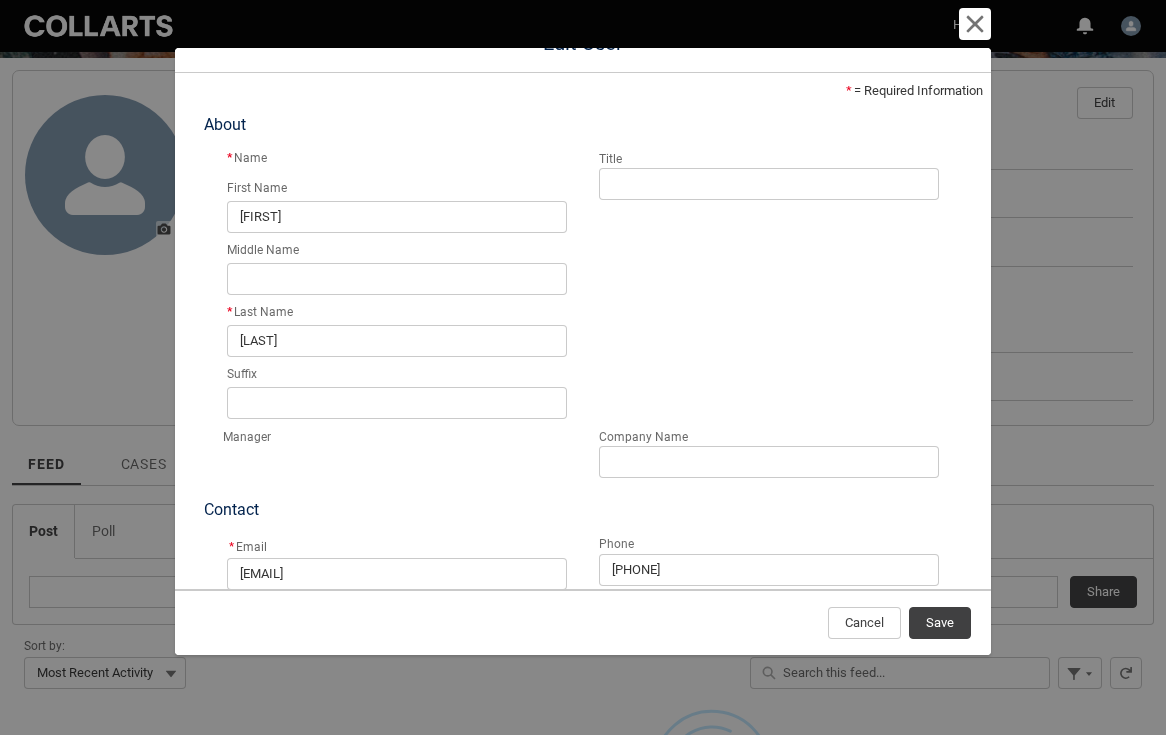 scroll, scrollTop: 508, scrollLeft: 0, axis: vertical 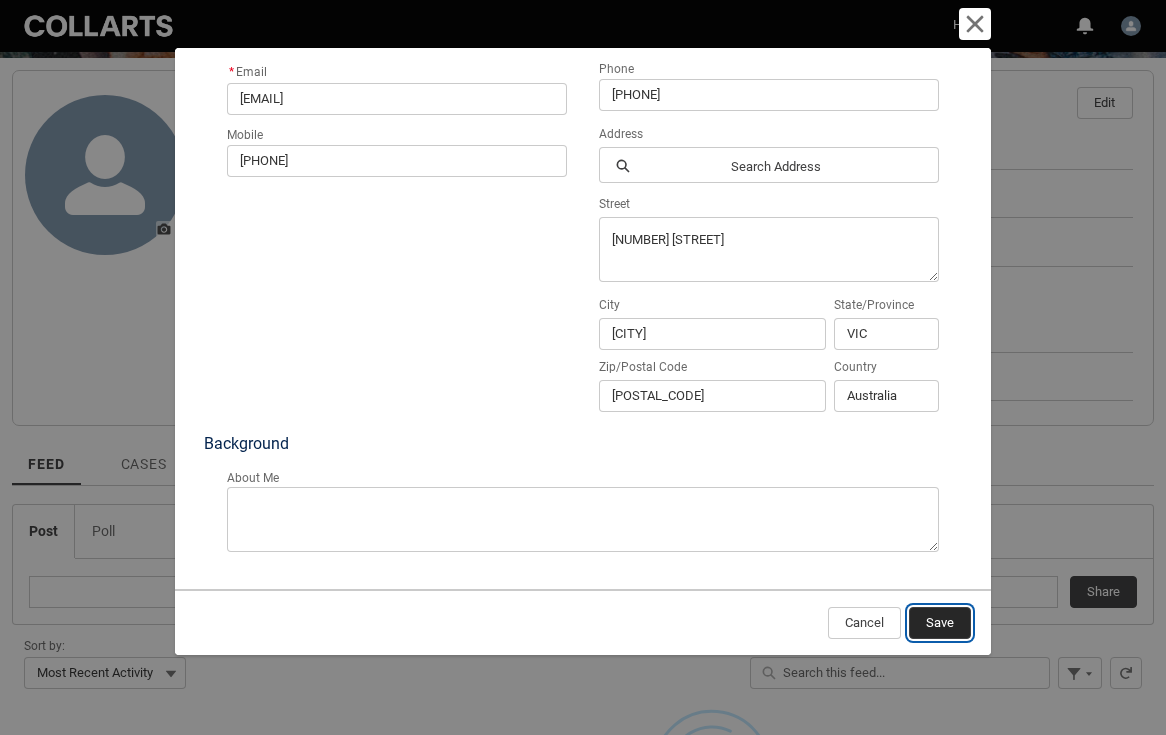 click on "Save" at bounding box center [940, 623] 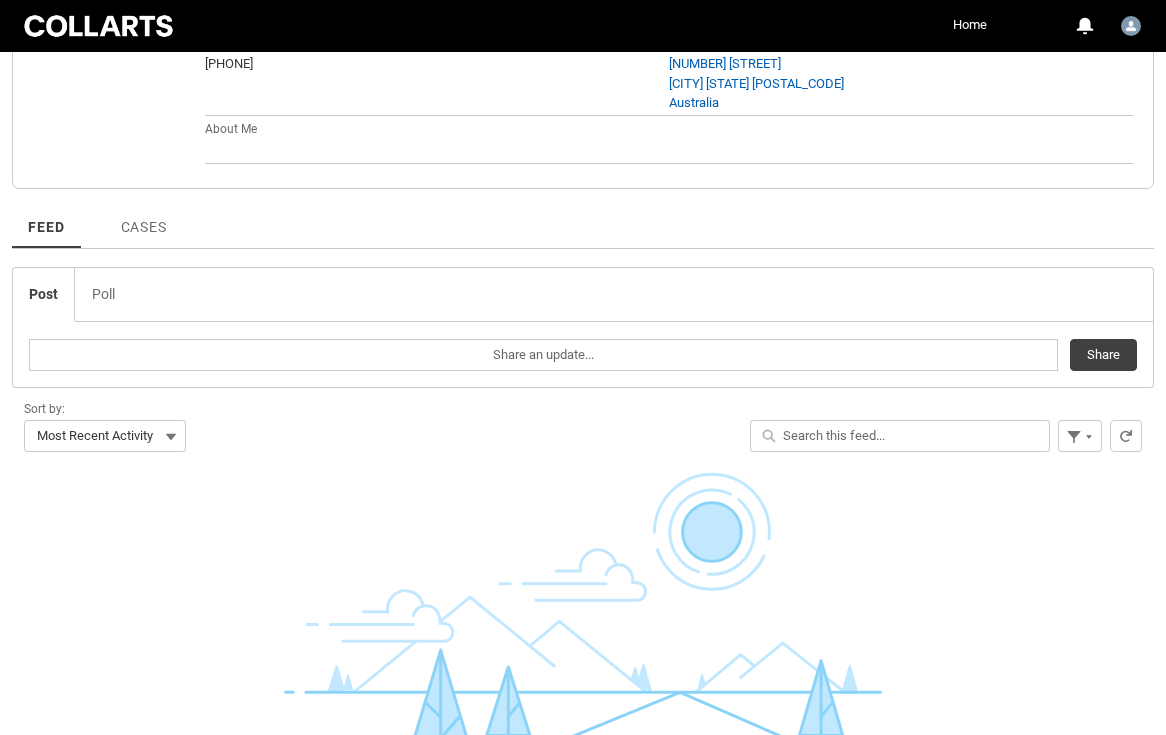 scroll, scrollTop: 554, scrollLeft: 0, axis: vertical 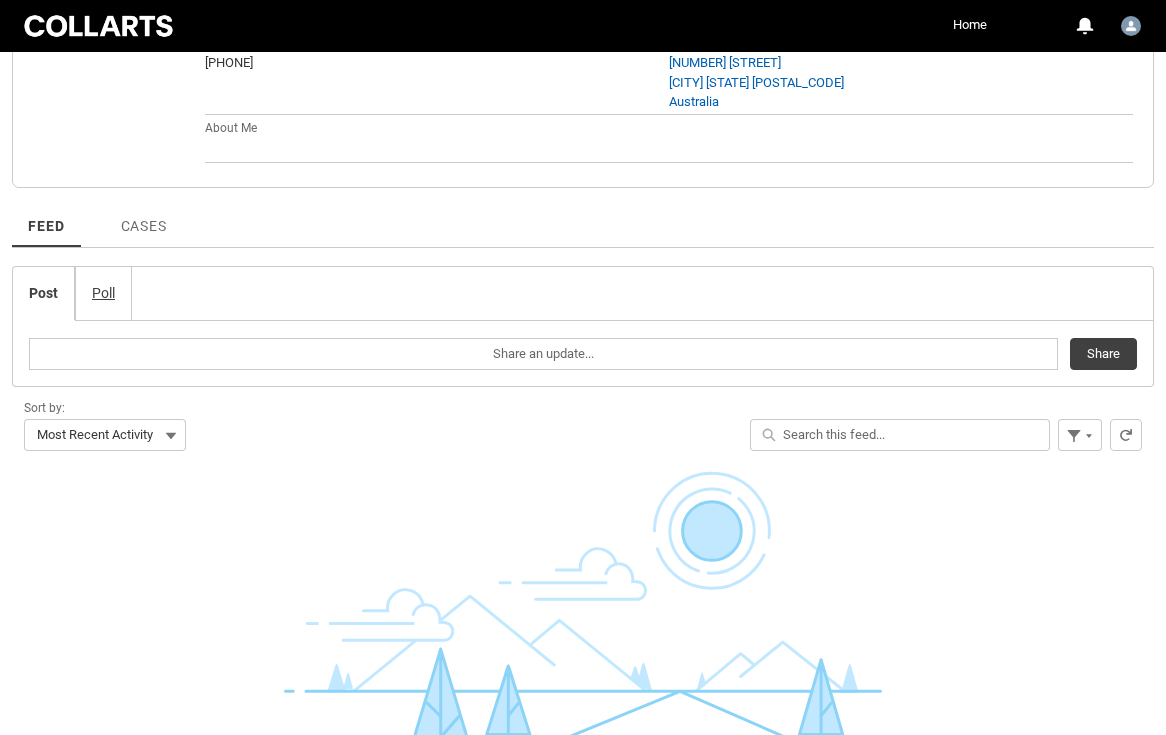 click on "Poll" at bounding box center (103, 293) 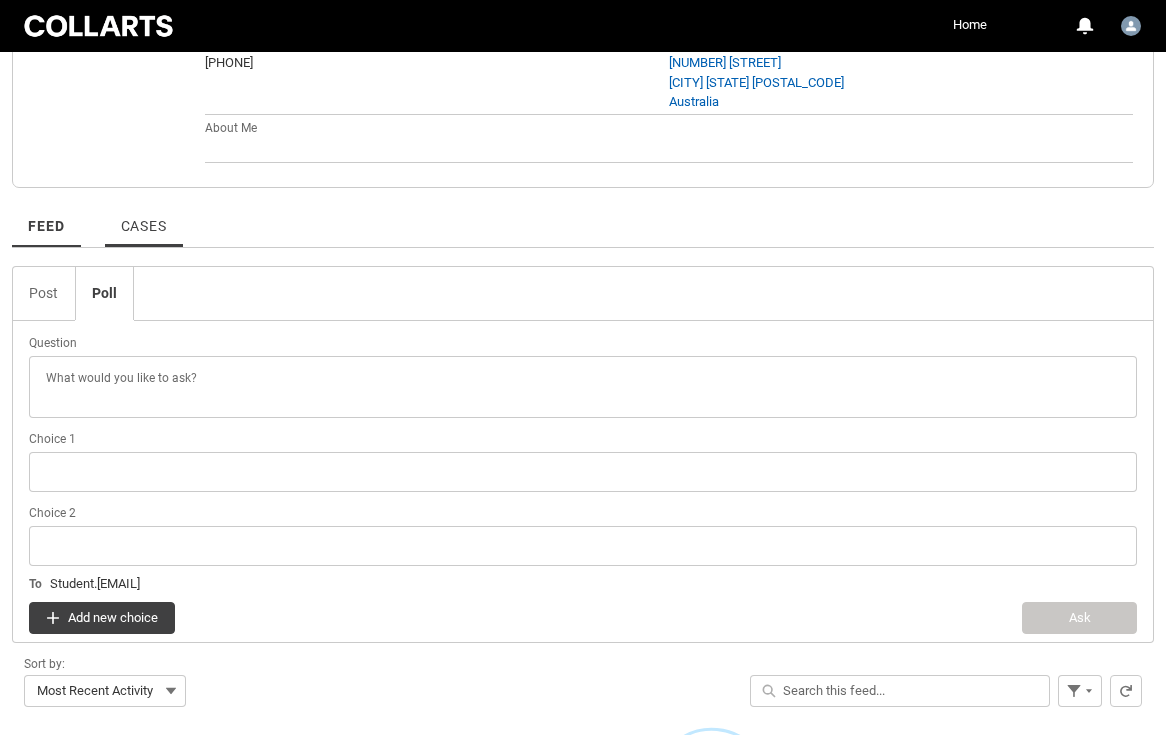 click on "Cases" at bounding box center [144, 219] 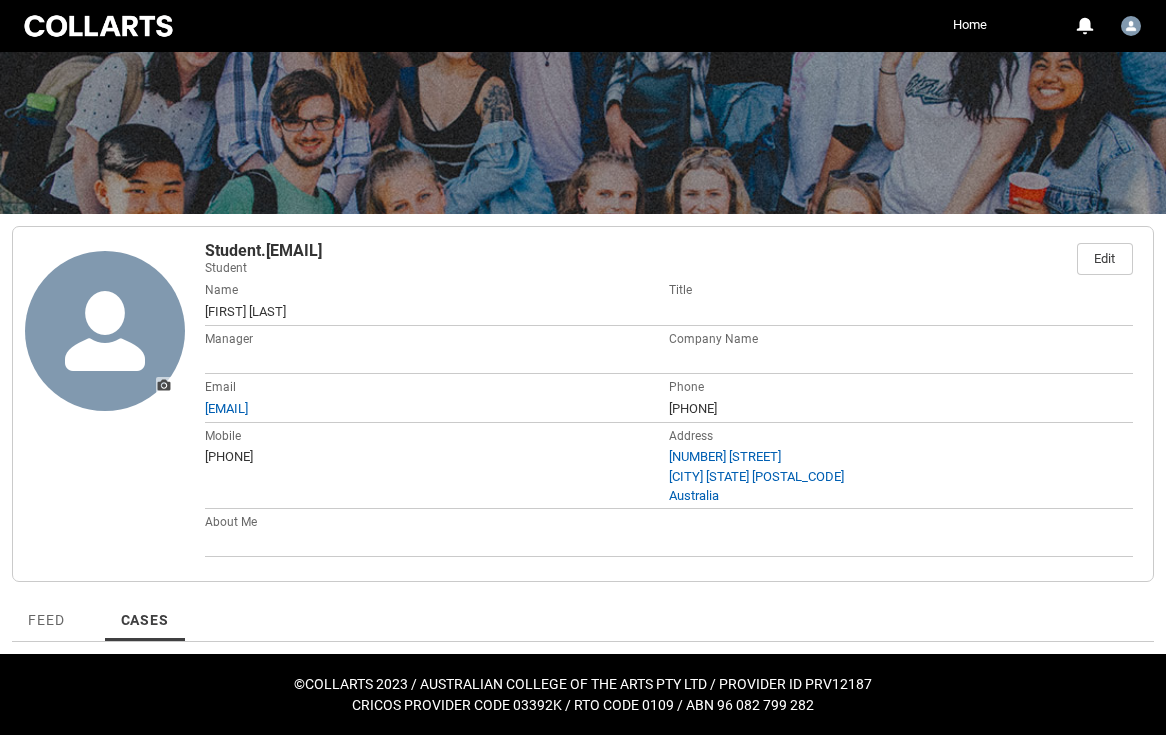 scroll, scrollTop: 213, scrollLeft: 0, axis: vertical 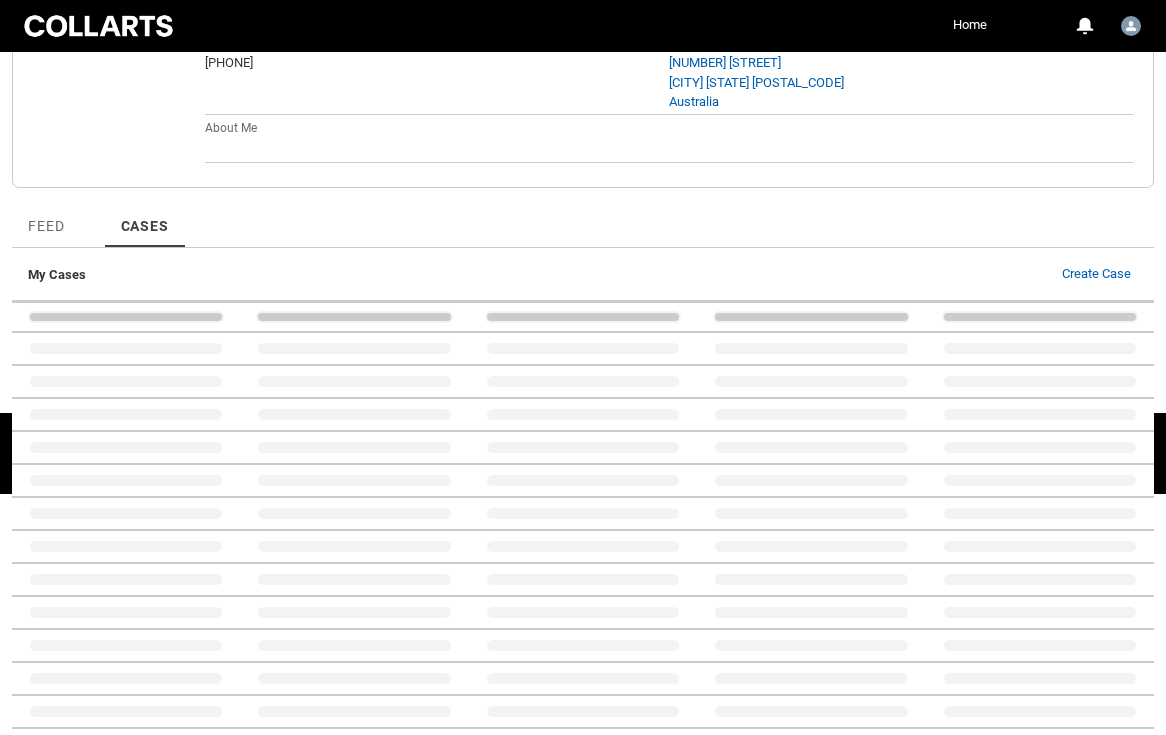 click at bounding box center (126, 579) 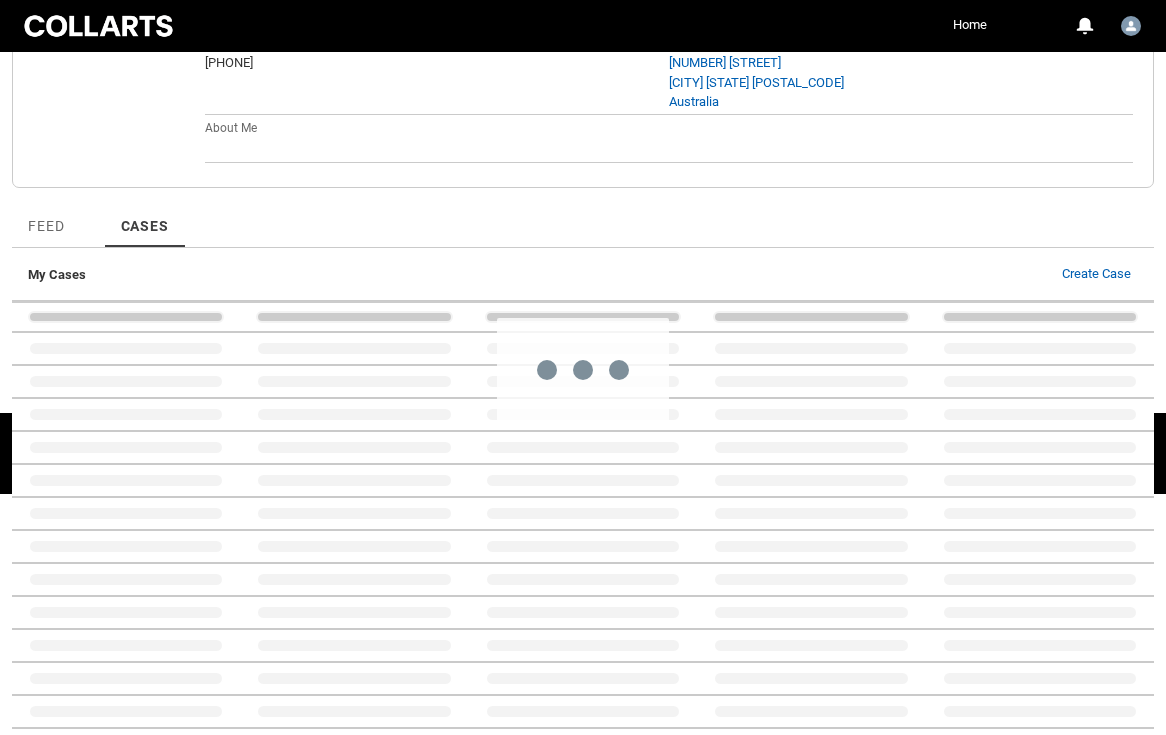 scroll, scrollTop: 428, scrollLeft: 0, axis: vertical 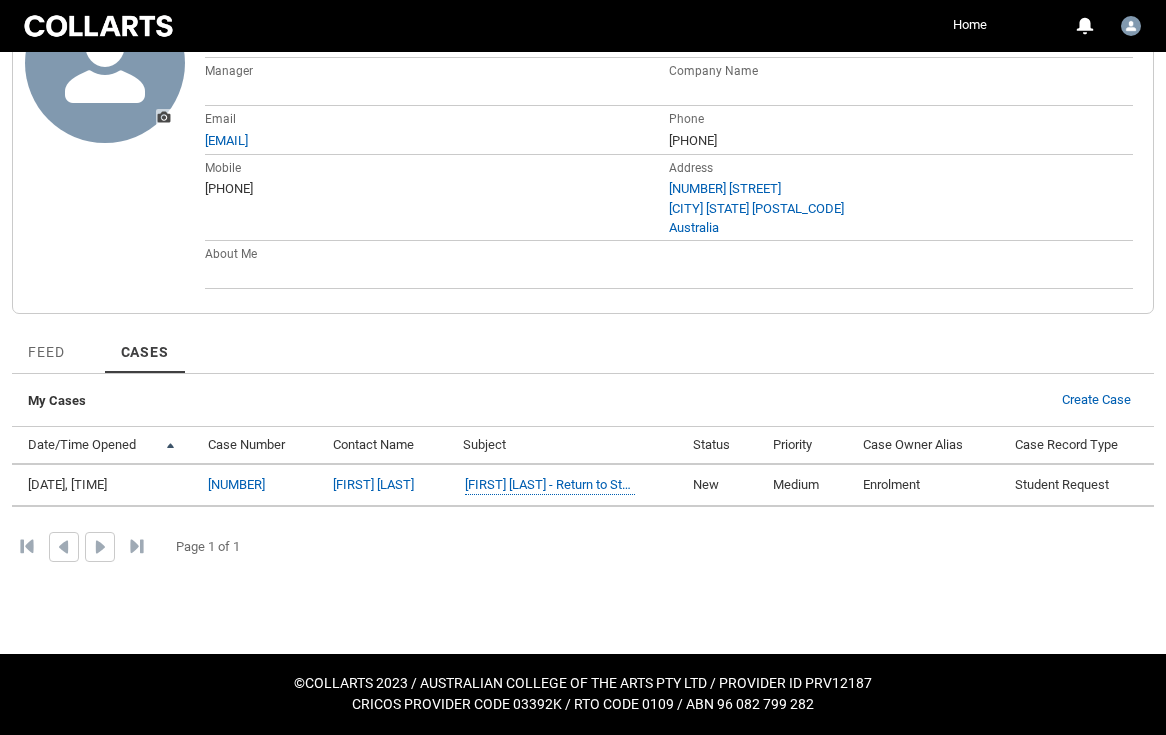 click at bounding box center (64, 547) 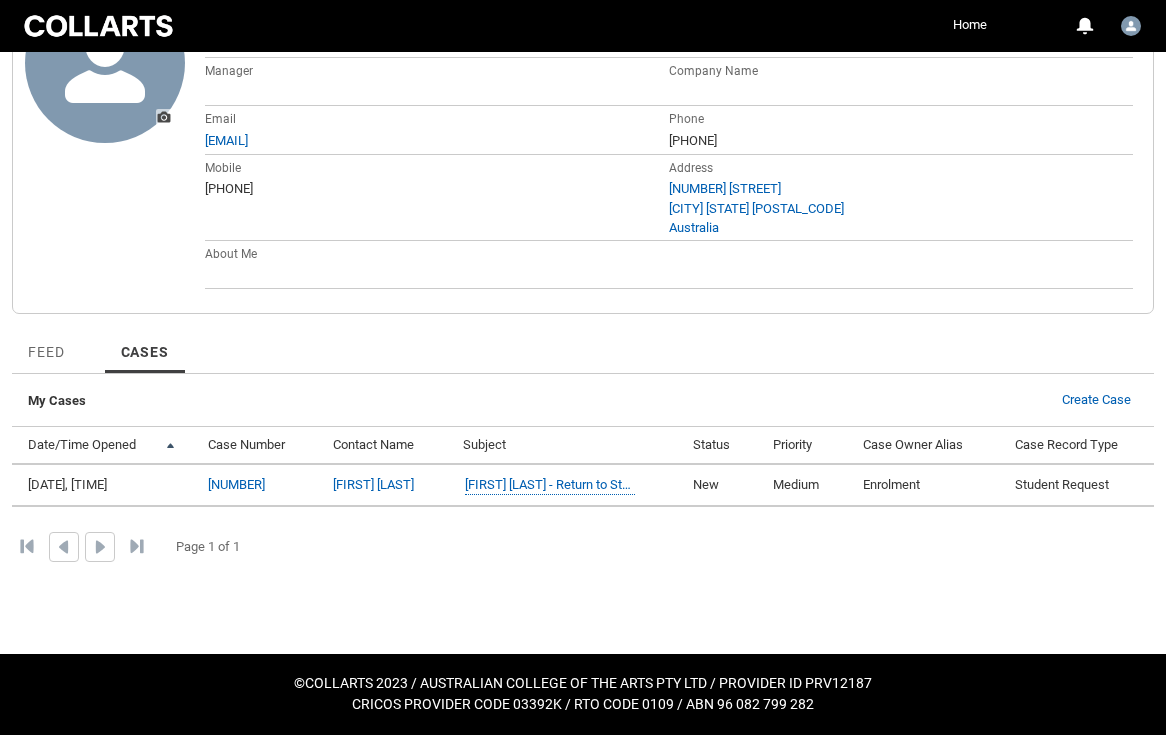 click on "Cases" at bounding box center (145, 352) 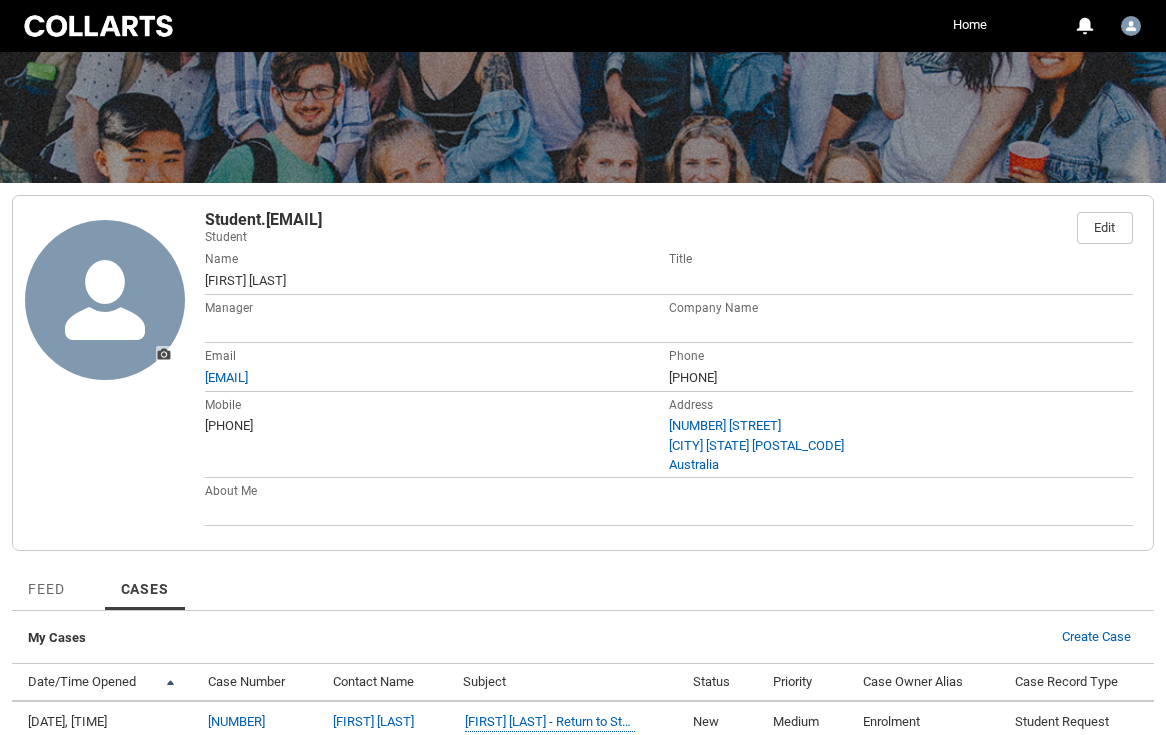 scroll, scrollTop: 0, scrollLeft: 0, axis: both 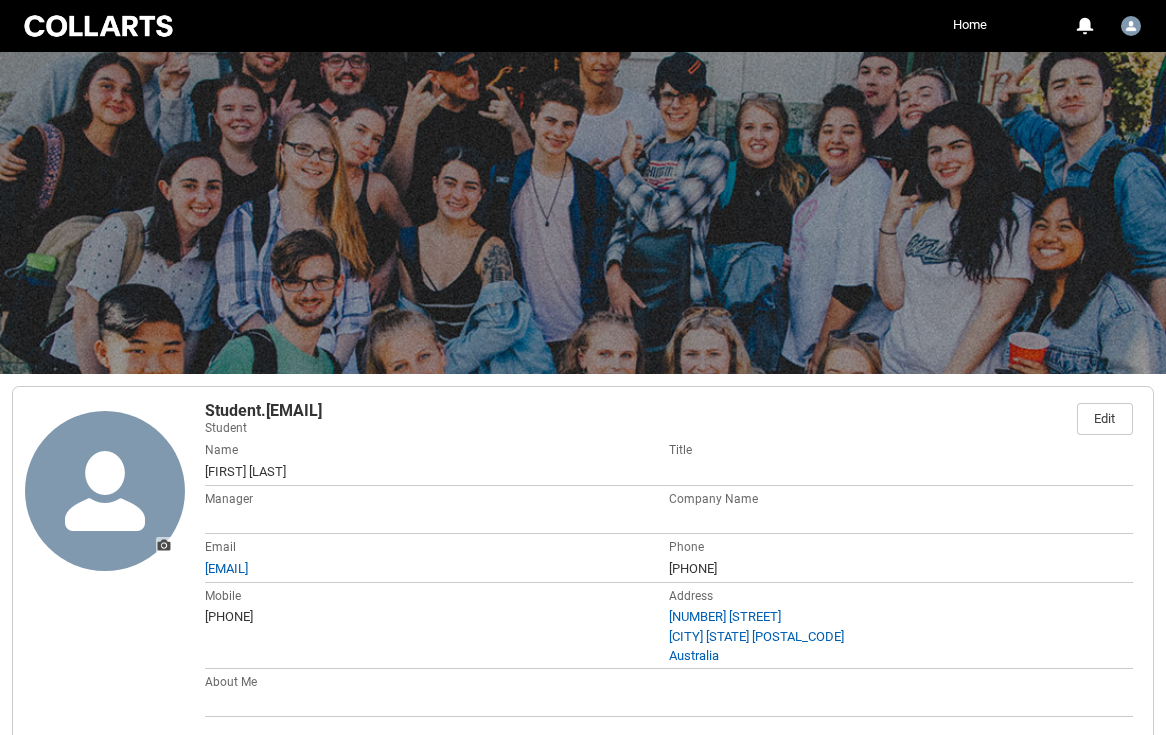 click at bounding box center [98, 26] 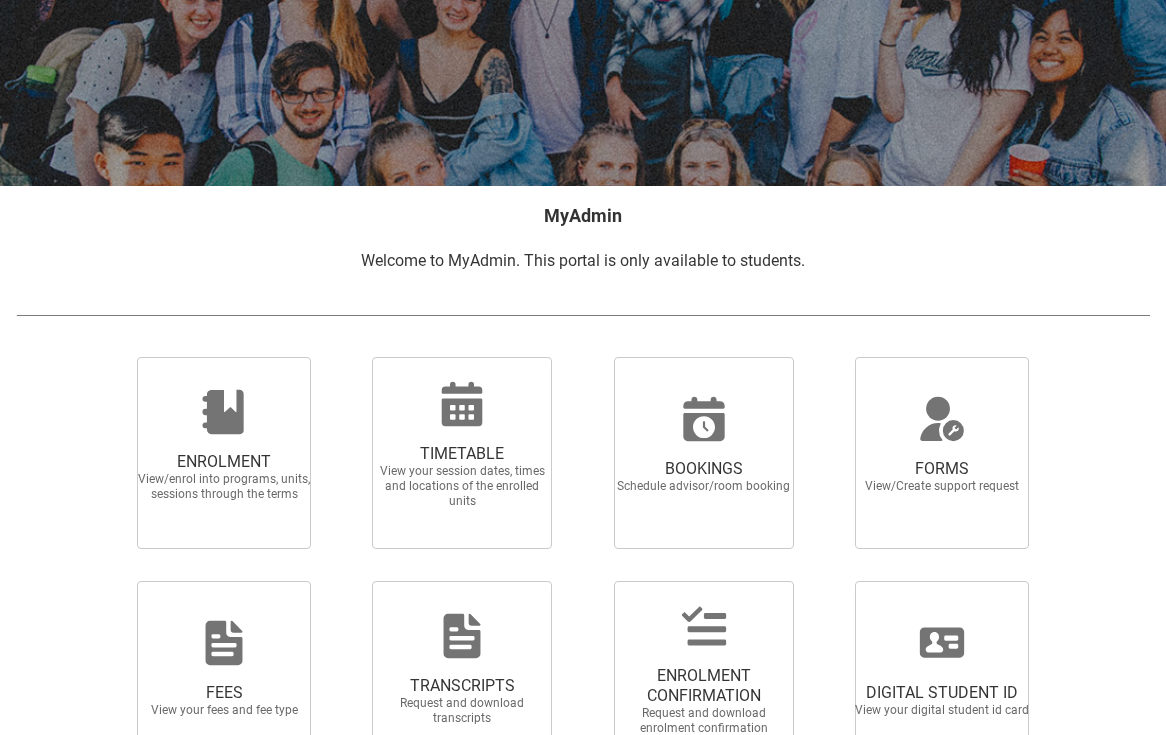 scroll, scrollTop: 224, scrollLeft: 0, axis: vertical 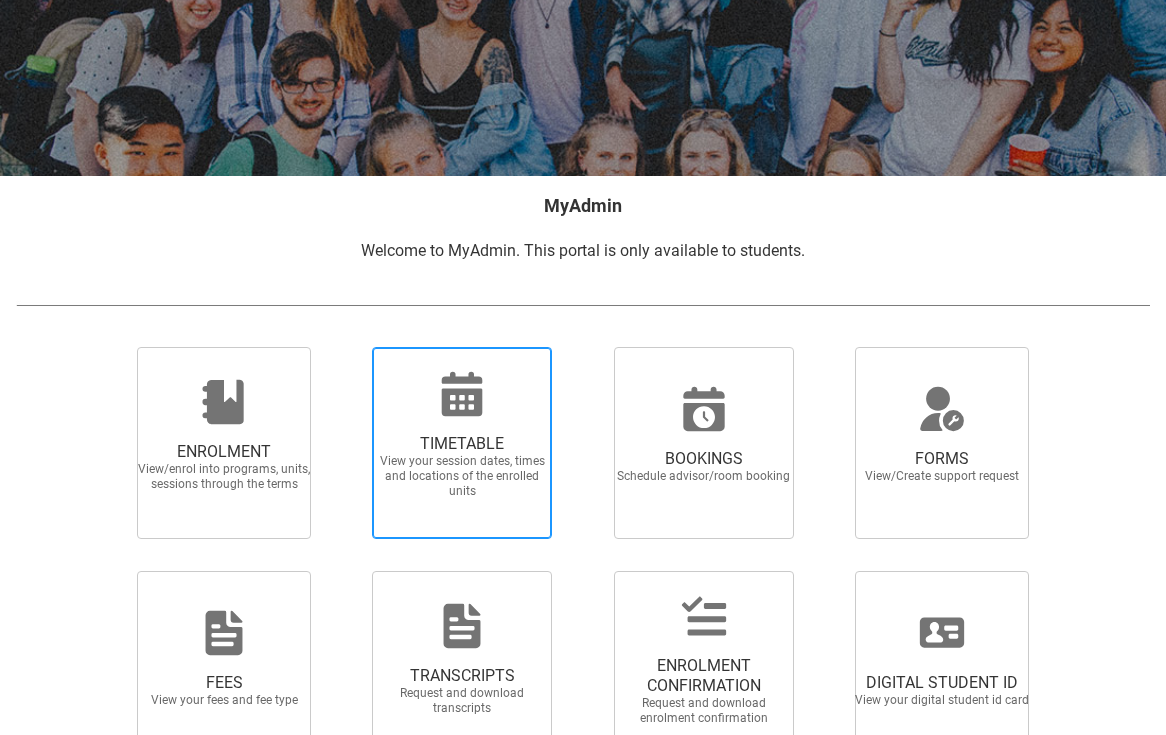 click at bounding box center [462, 394] 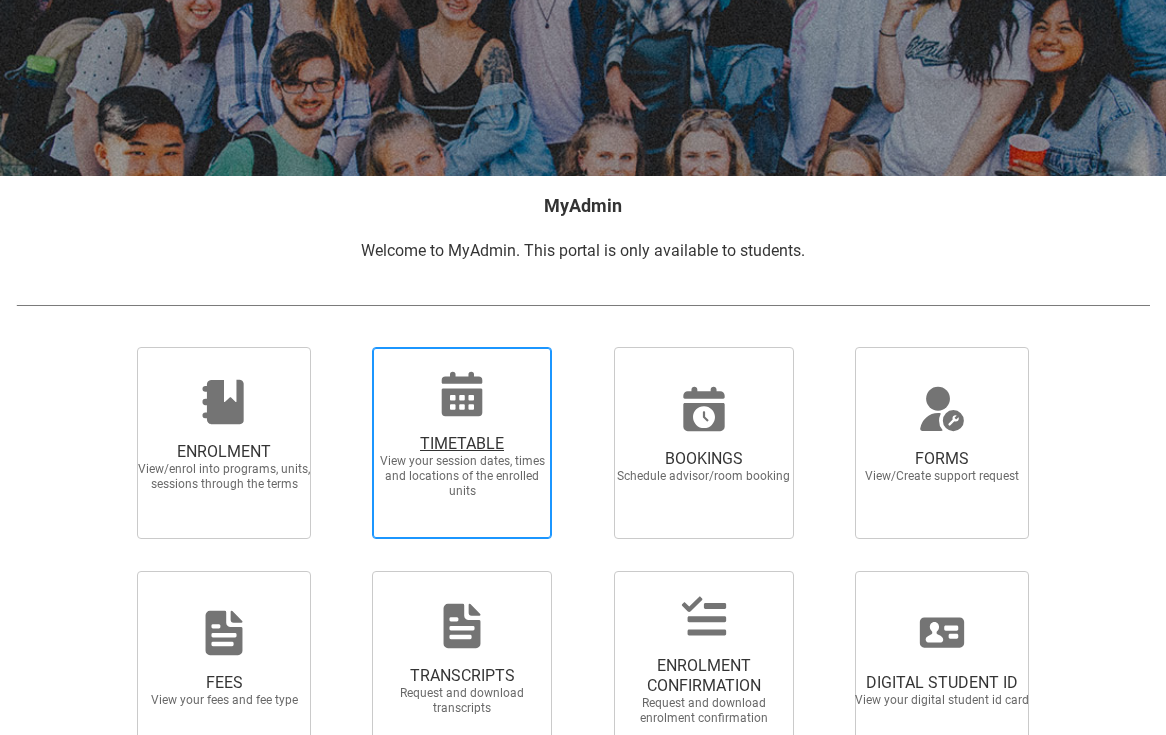 radio on "true" 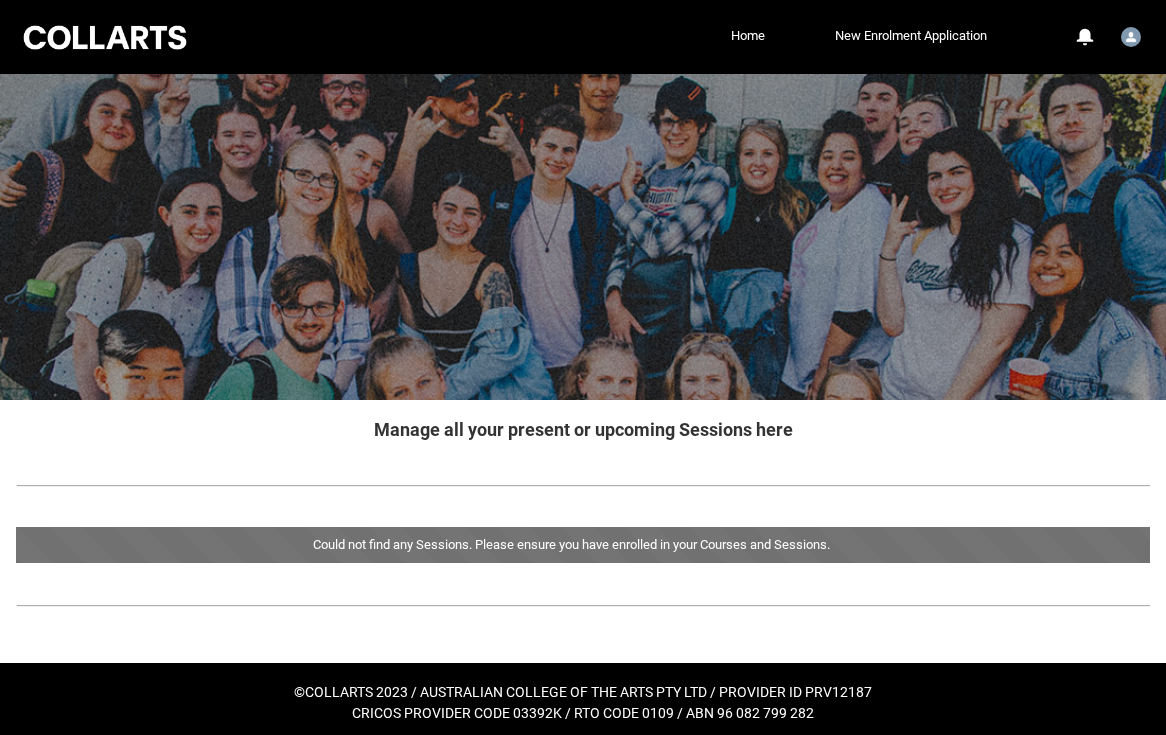 scroll, scrollTop: 9, scrollLeft: 0, axis: vertical 